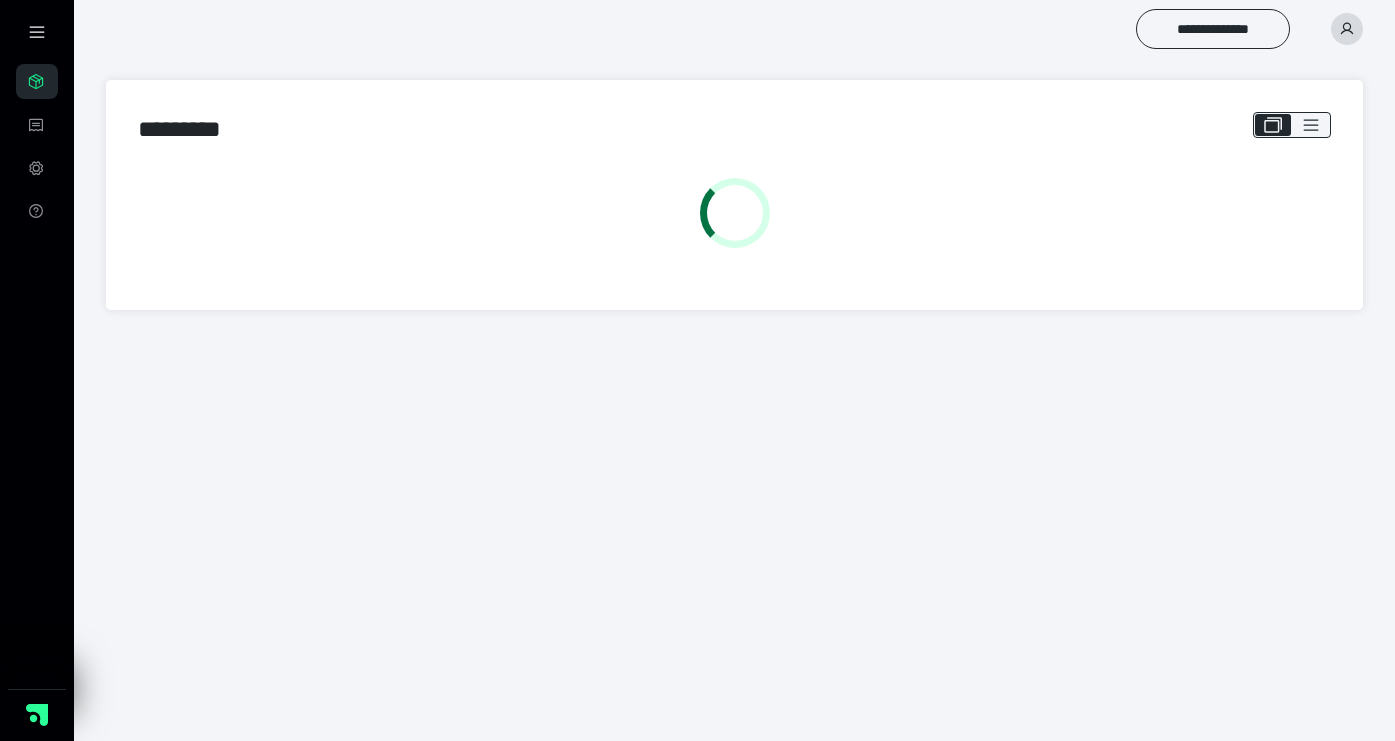 scroll, scrollTop: 0, scrollLeft: 0, axis: both 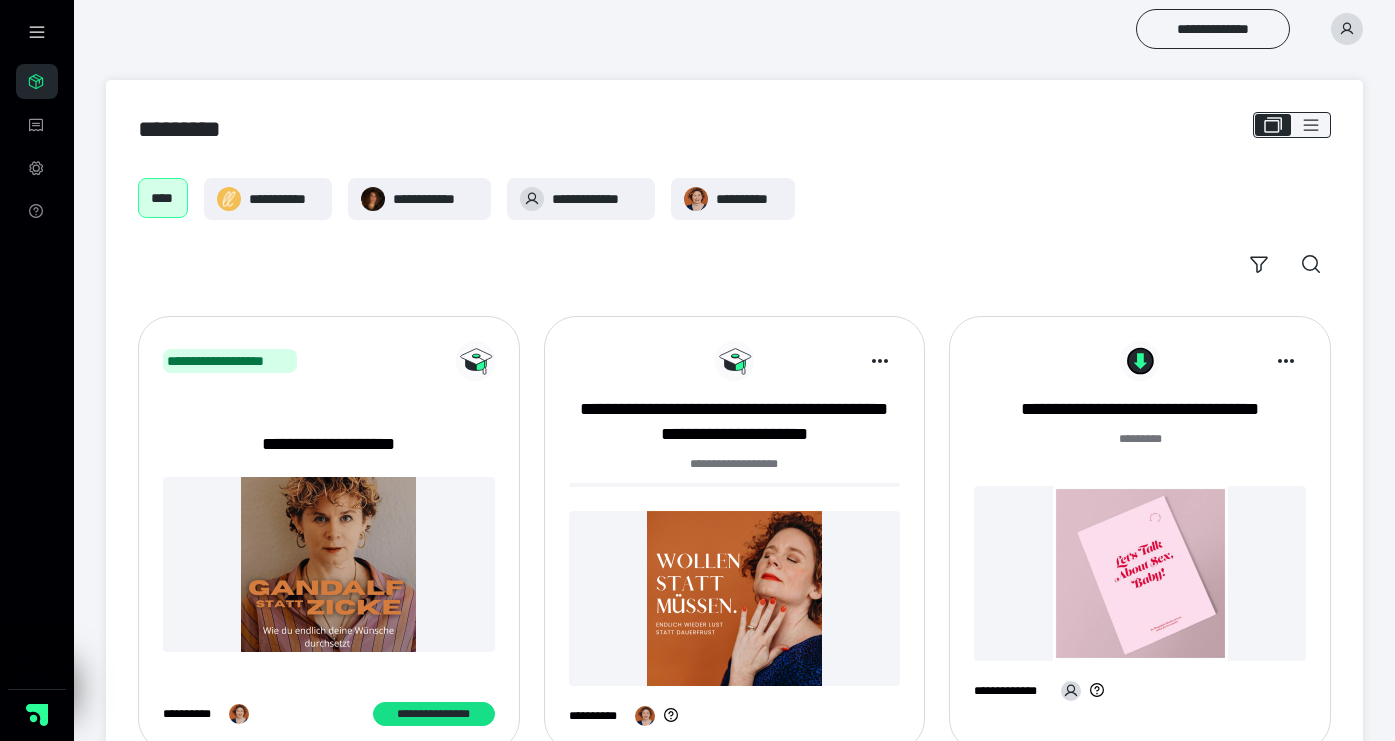 click on "****" at bounding box center (163, 198) 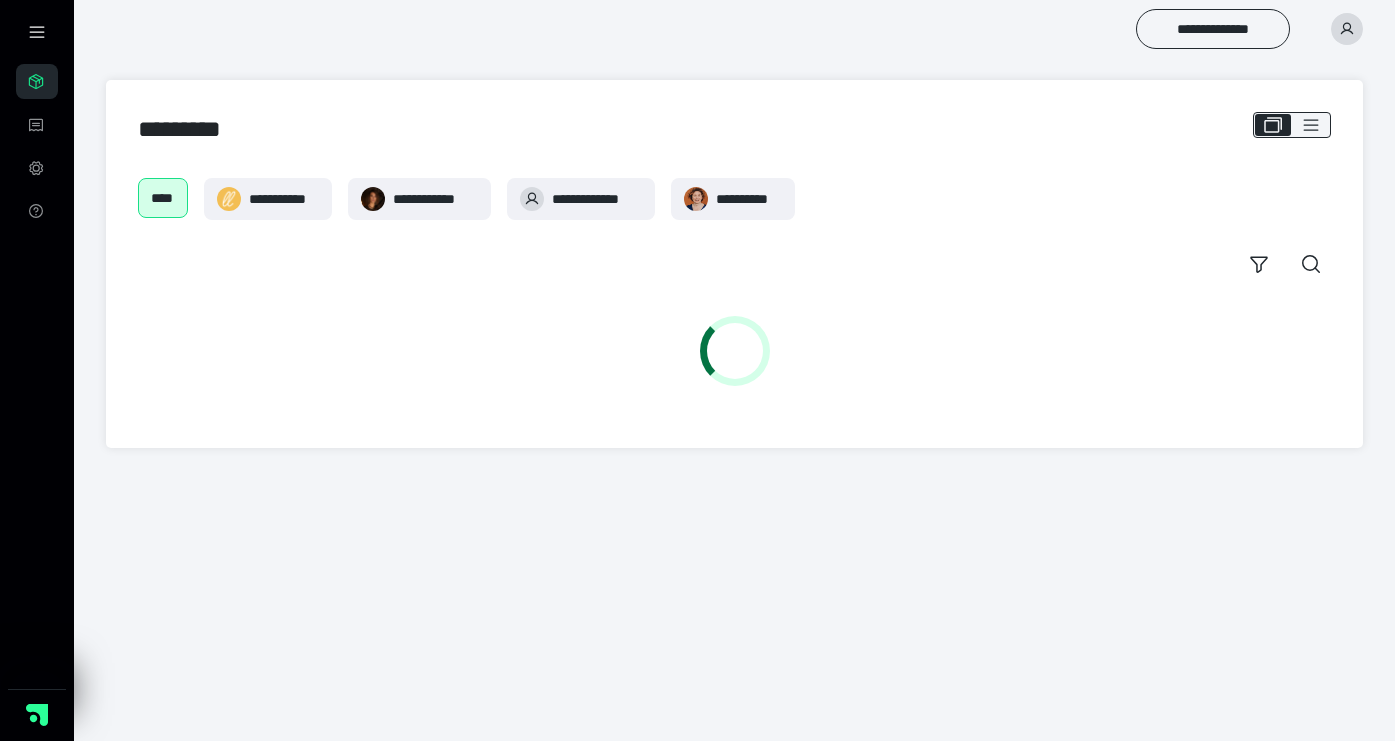 scroll, scrollTop: 0, scrollLeft: 0, axis: both 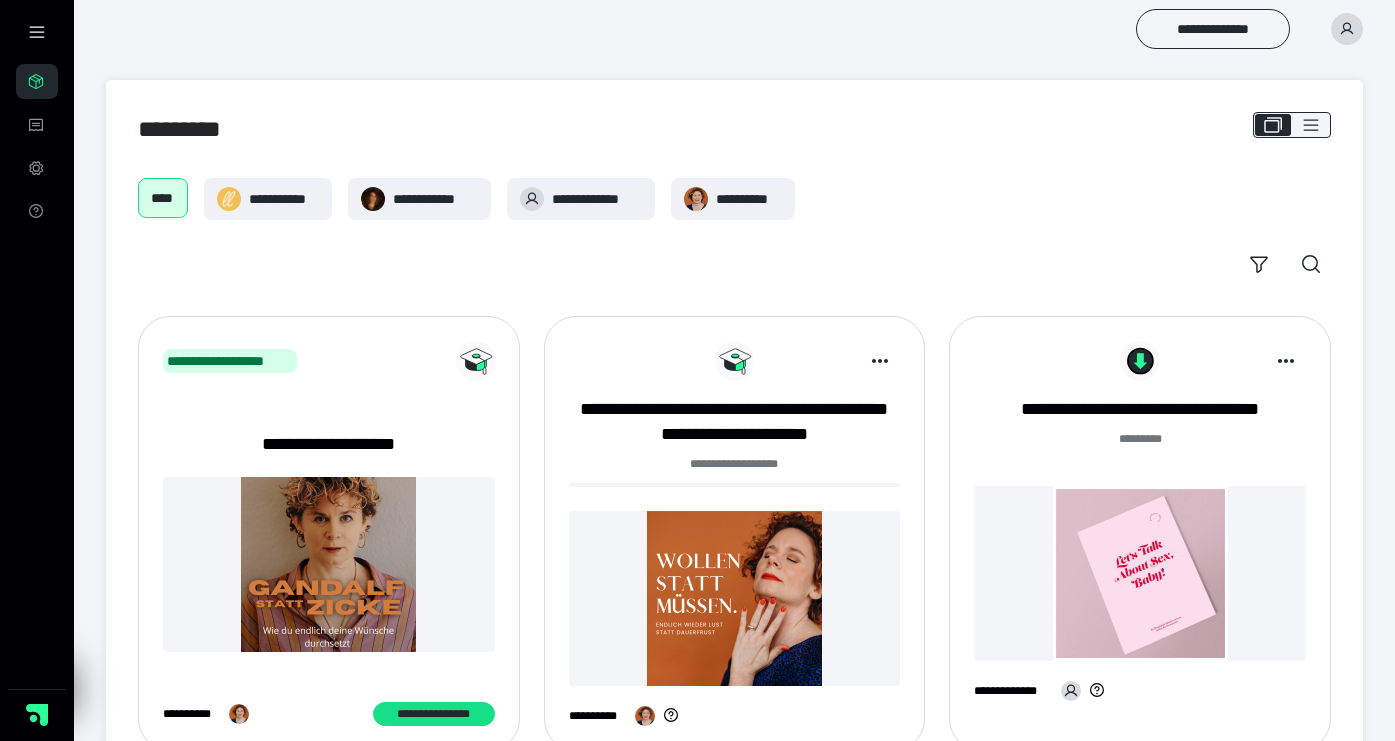 click 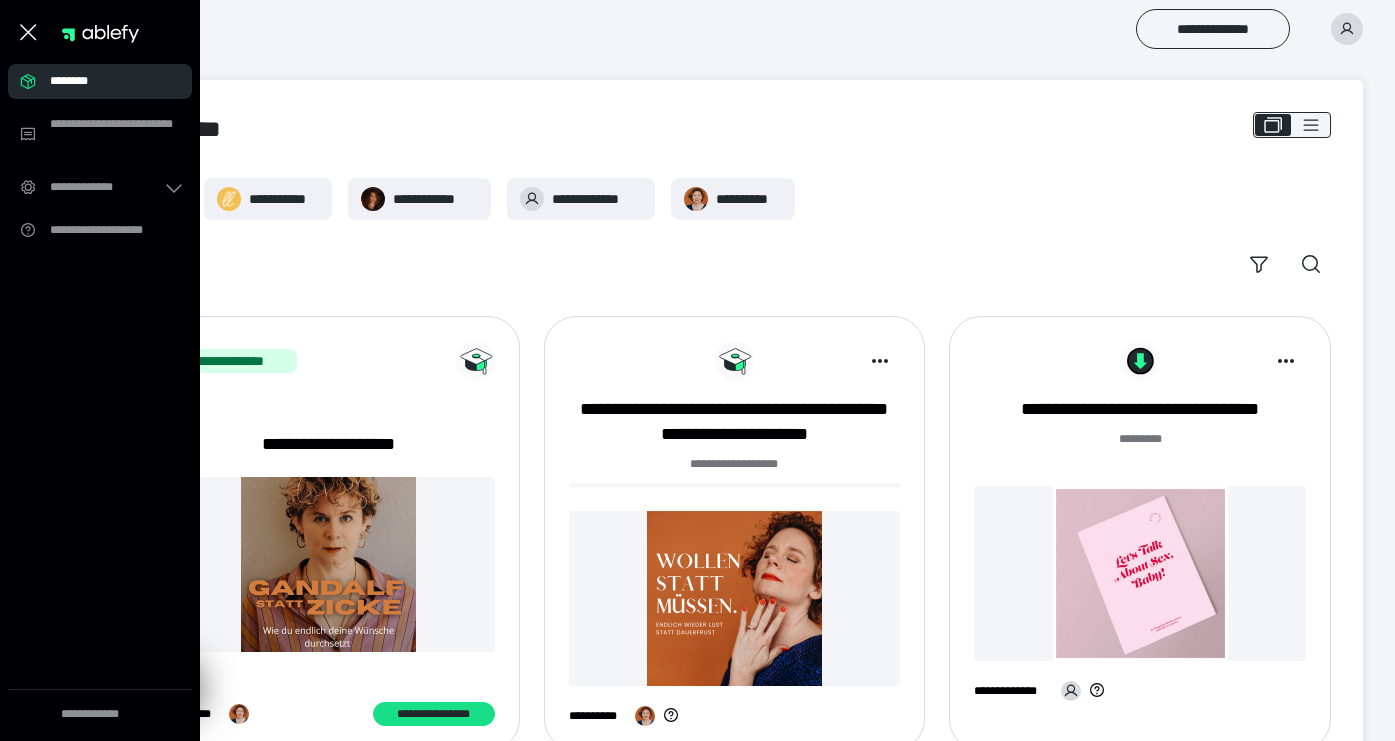click on "********" at bounding box center [106, 81] 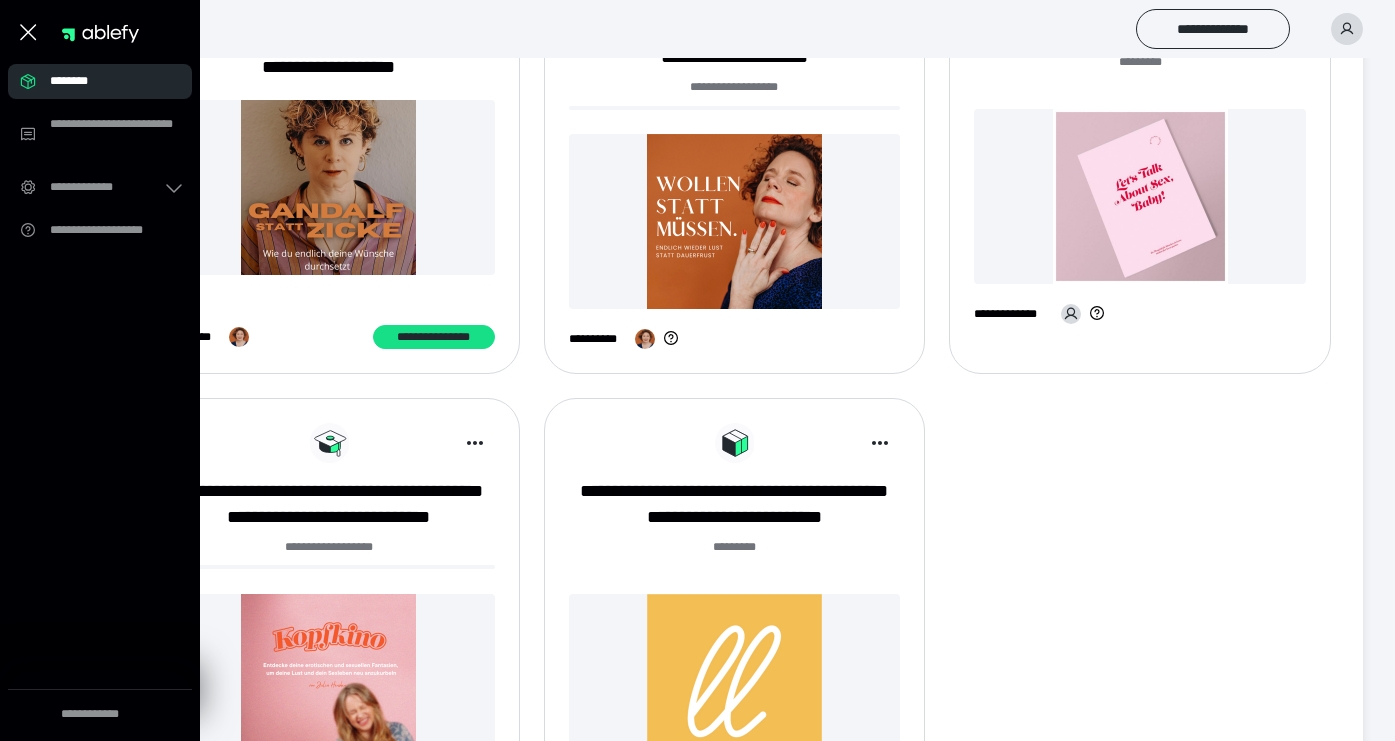 scroll, scrollTop: 526, scrollLeft: 0, axis: vertical 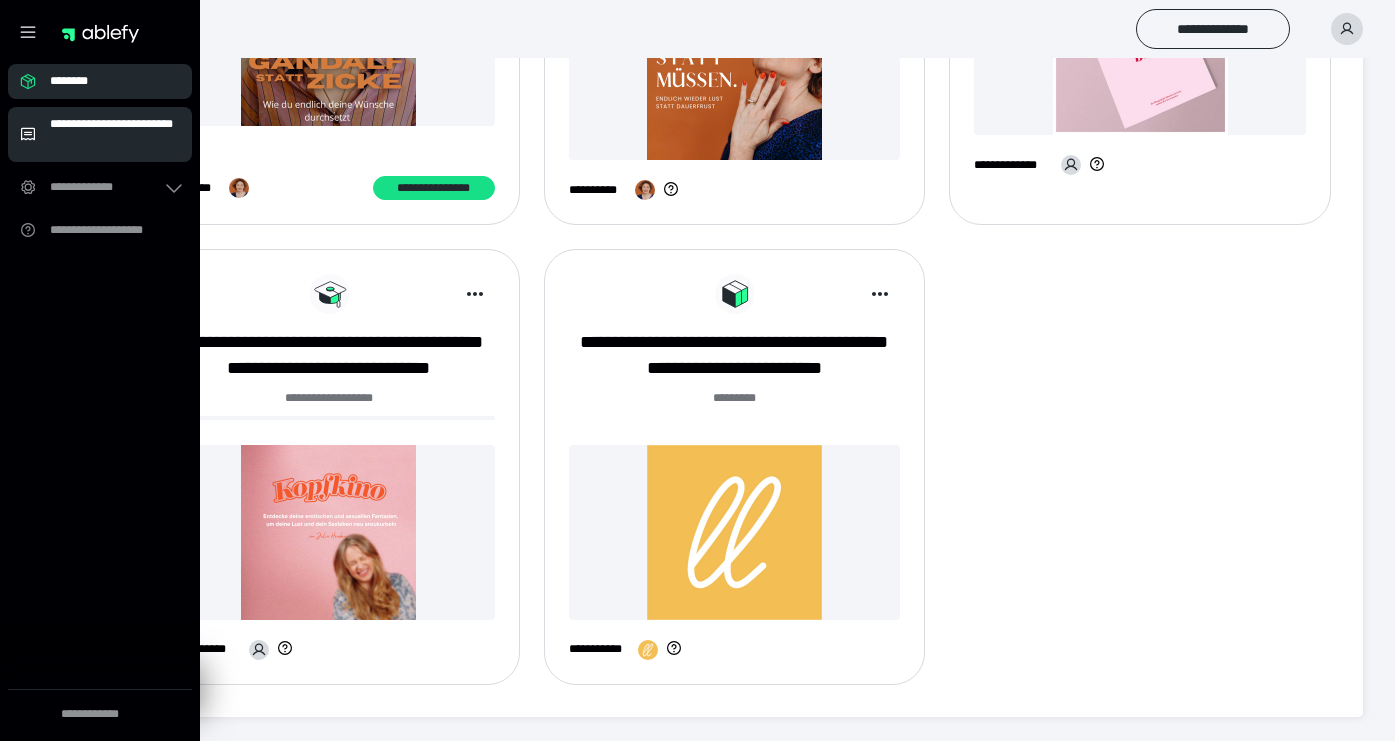 click on "**********" at bounding box center (115, 134) 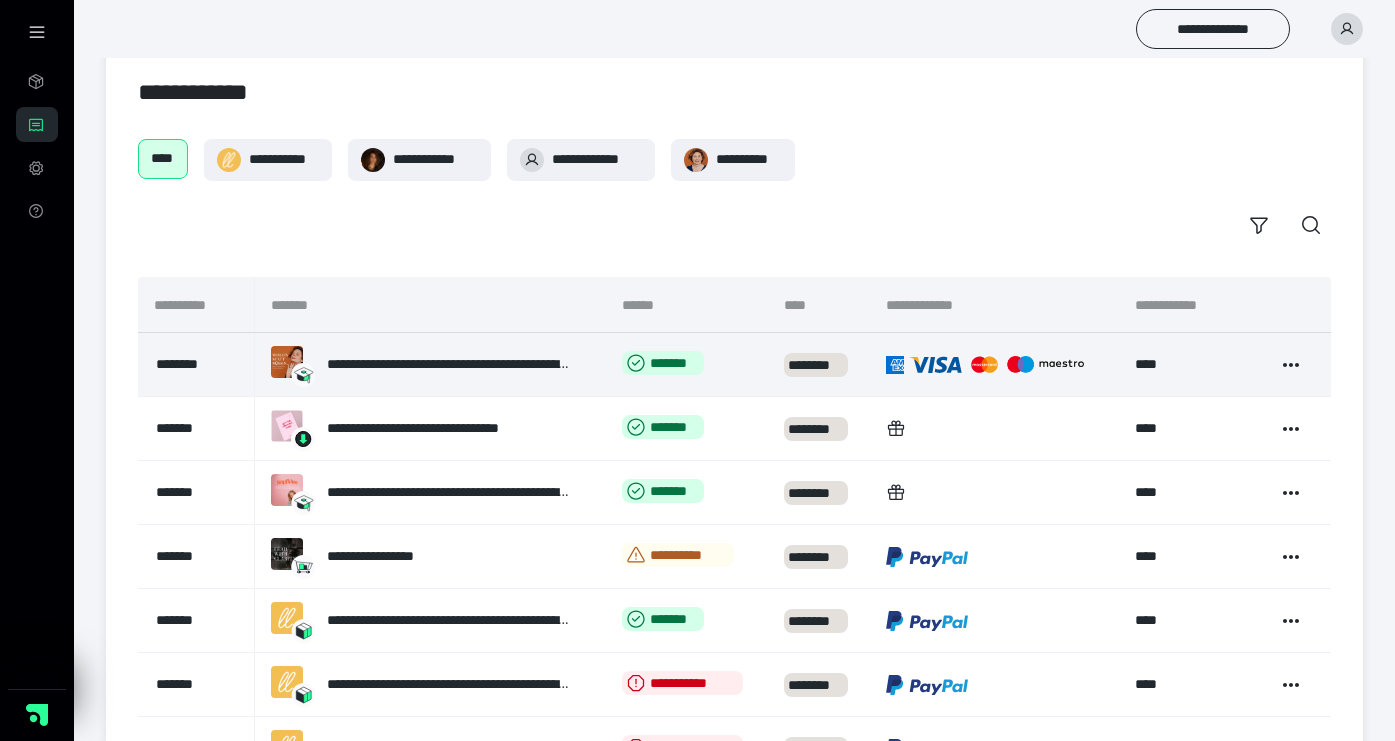 scroll, scrollTop: 0, scrollLeft: 0, axis: both 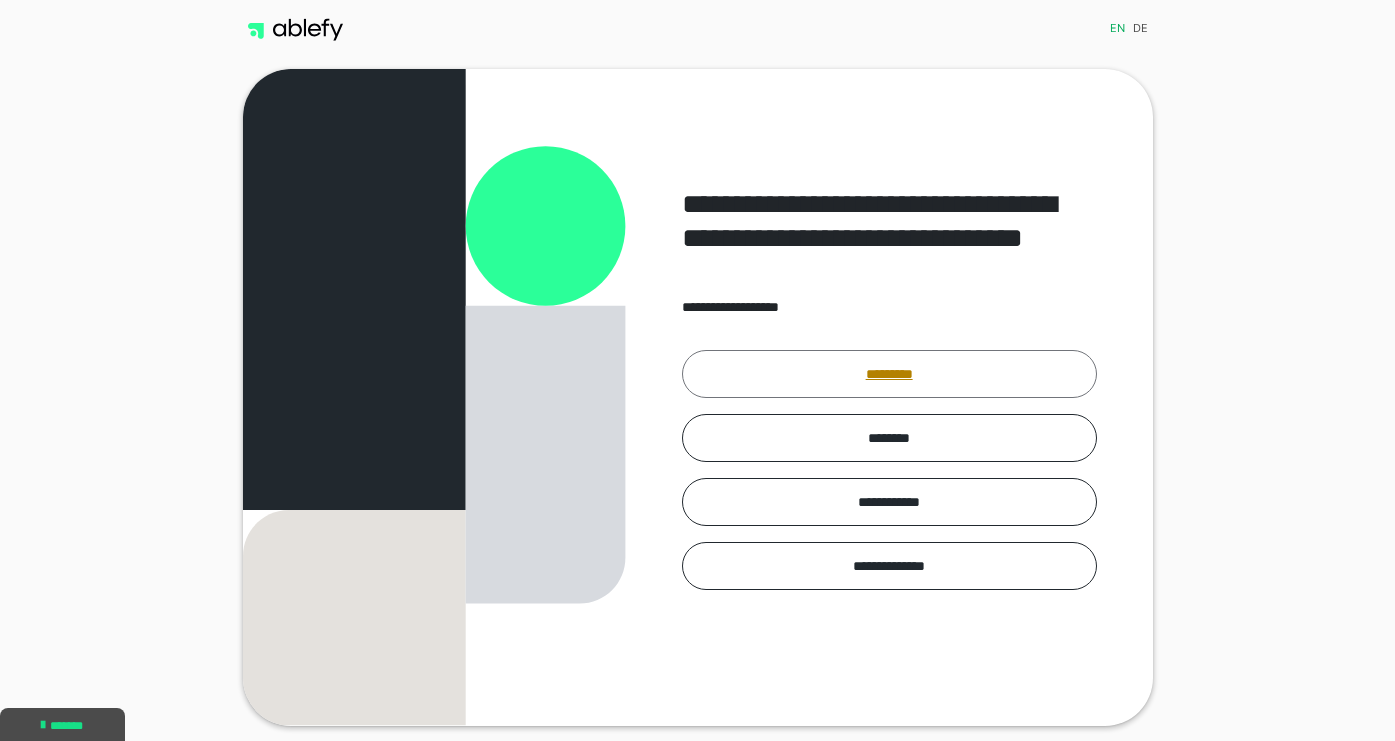 click on "*********" at bounding box center (889, 374) 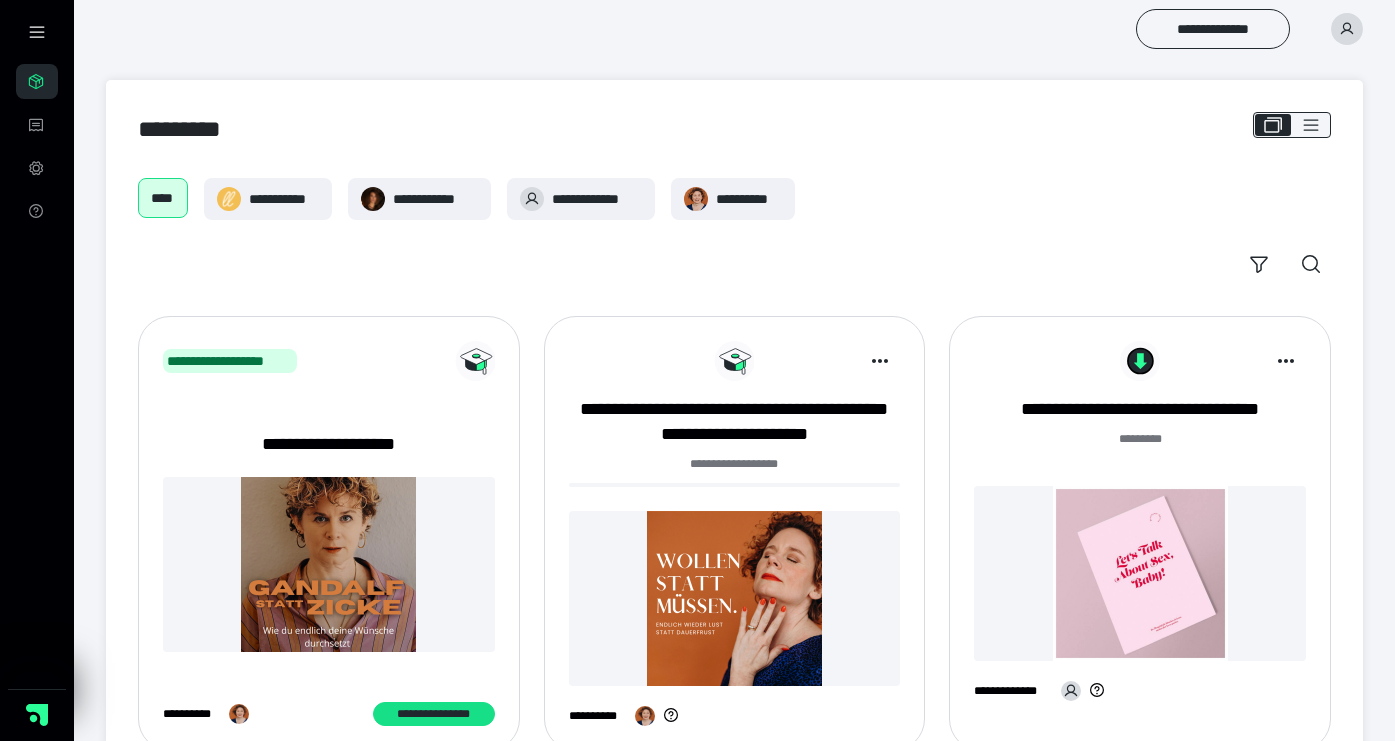 scroll, scrollTop: 0, scrollLeft: 0, axis: both 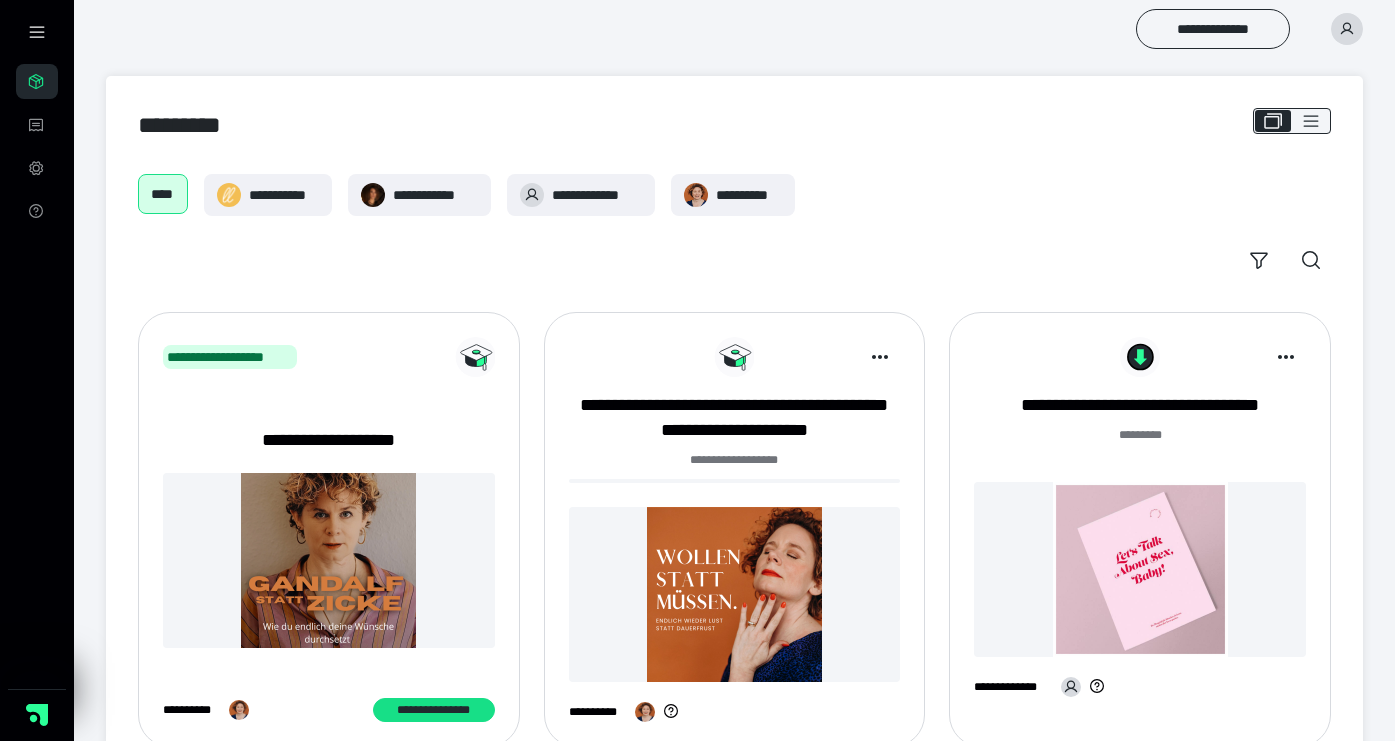 click 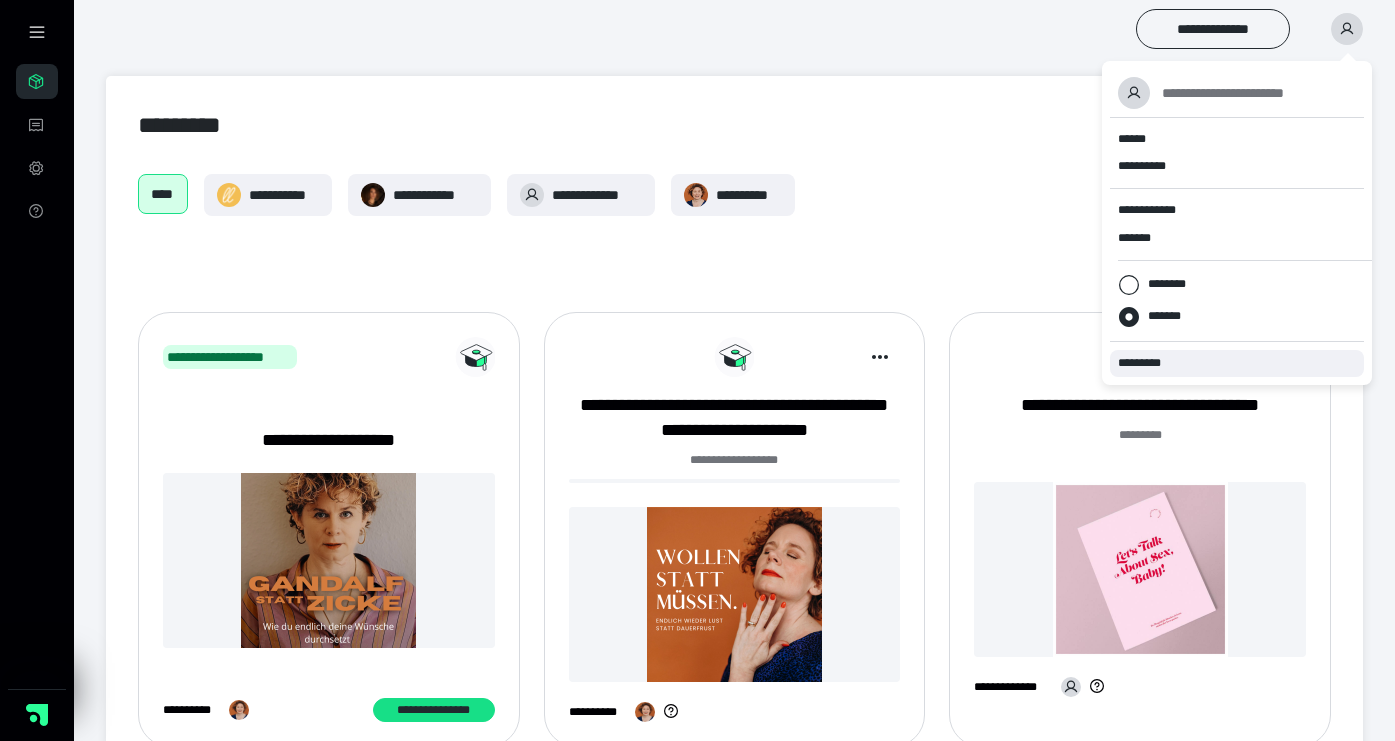 click on "*********" at bounding box center (1148, 363) 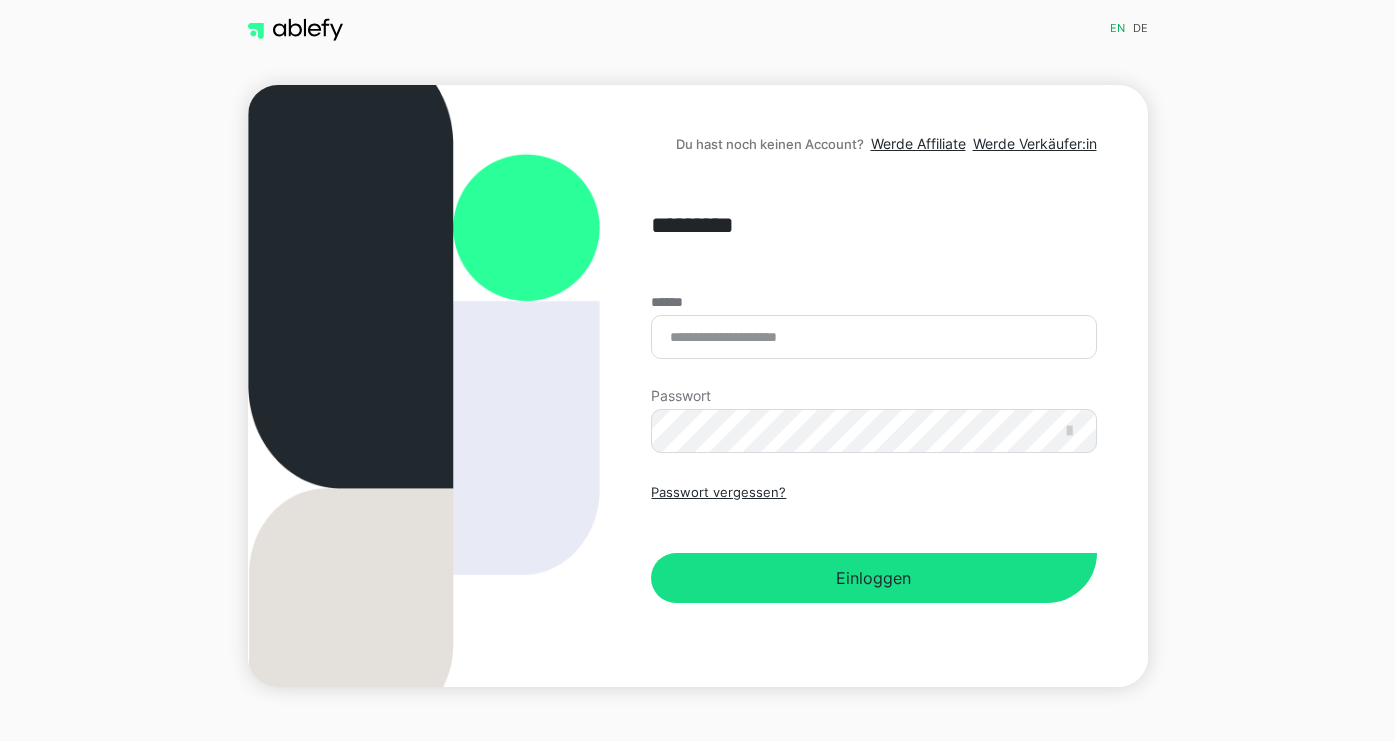 scroll, scrollTop: 0, scrollLeft: 0, axis: both 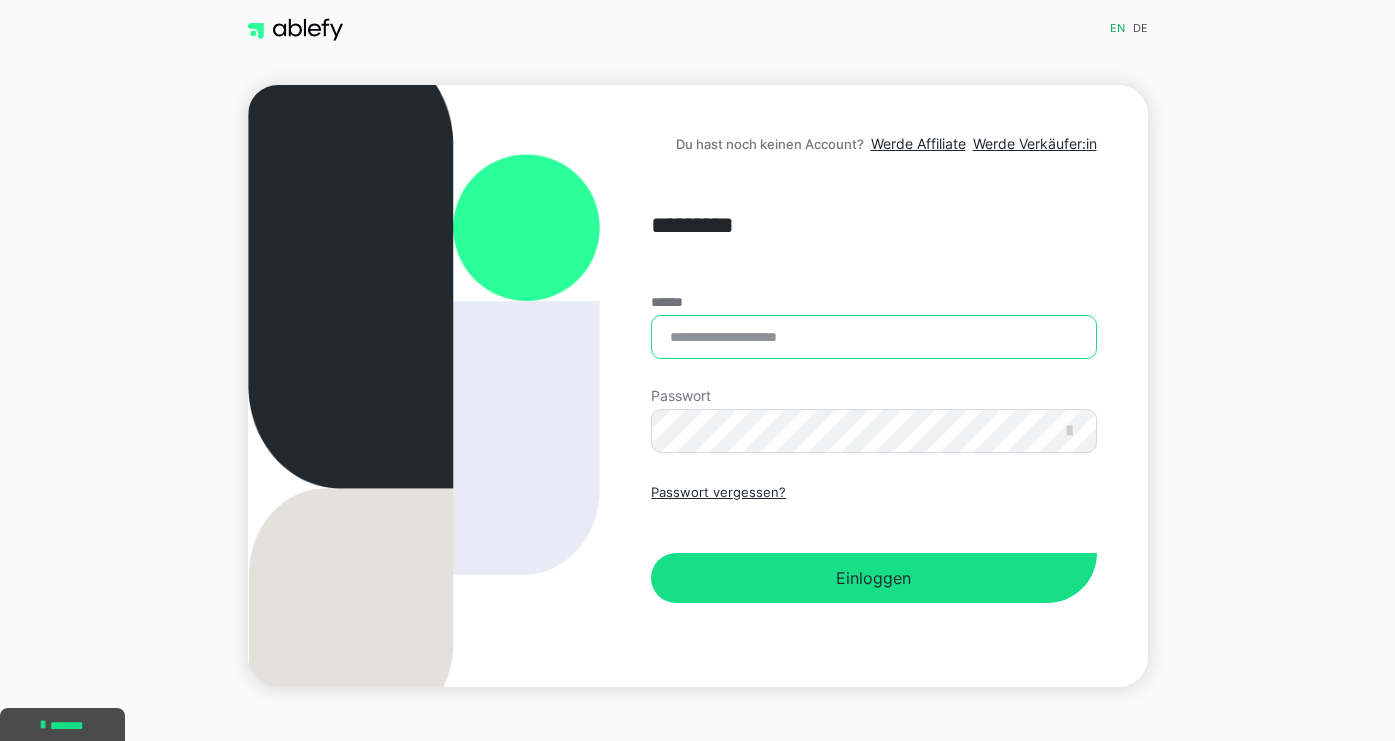 click on "******" at bounding box center (873, 337) 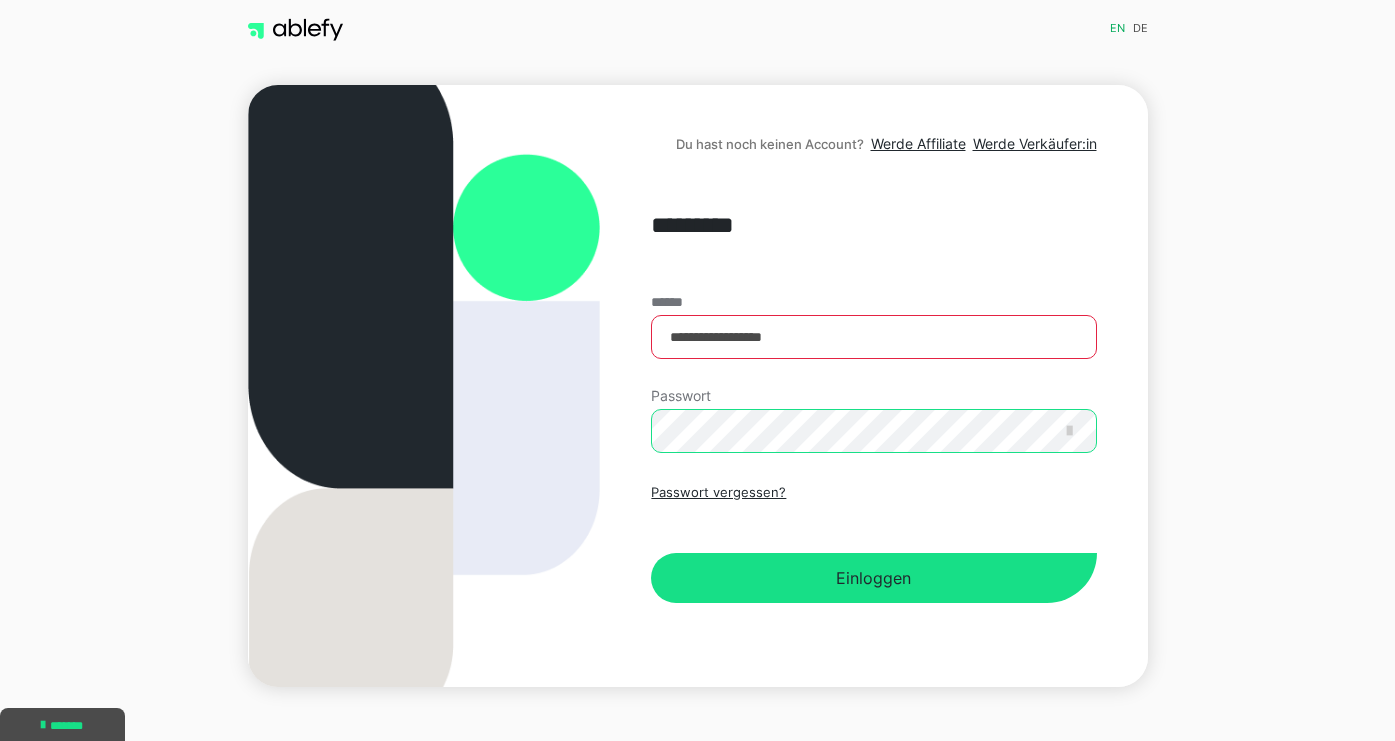 click on "Einloggen" at bounding box center (873, 578) 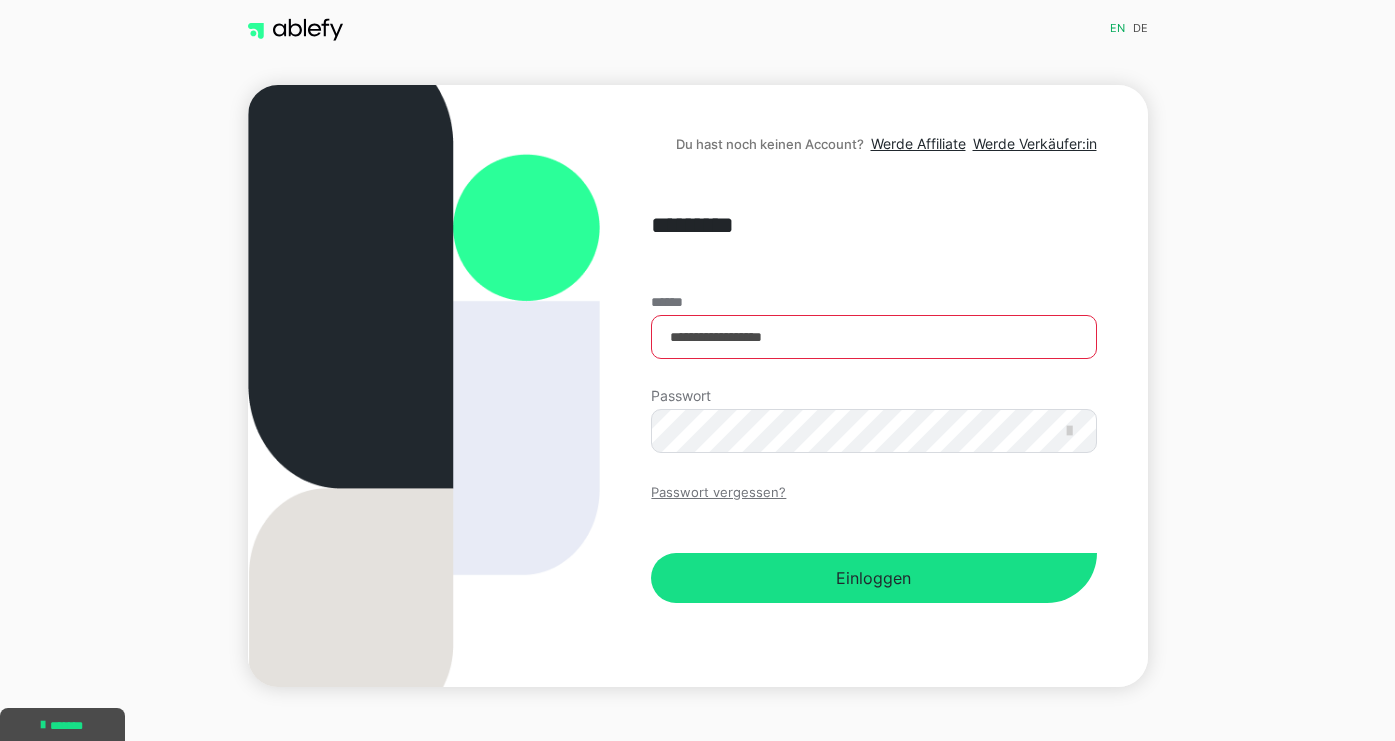 click on "Passwort vergessen?" at bounding box center [718, 493] 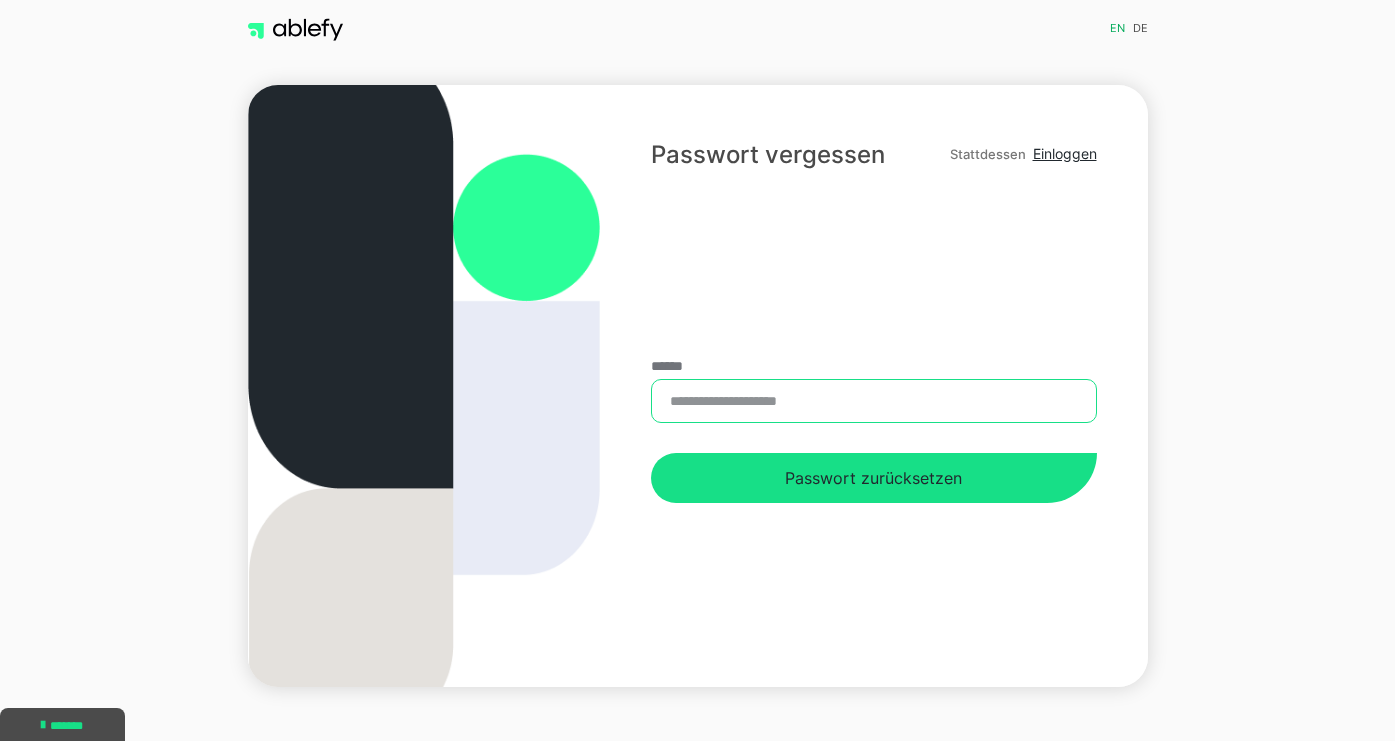 click on "******" at bounding box center (873, 401) 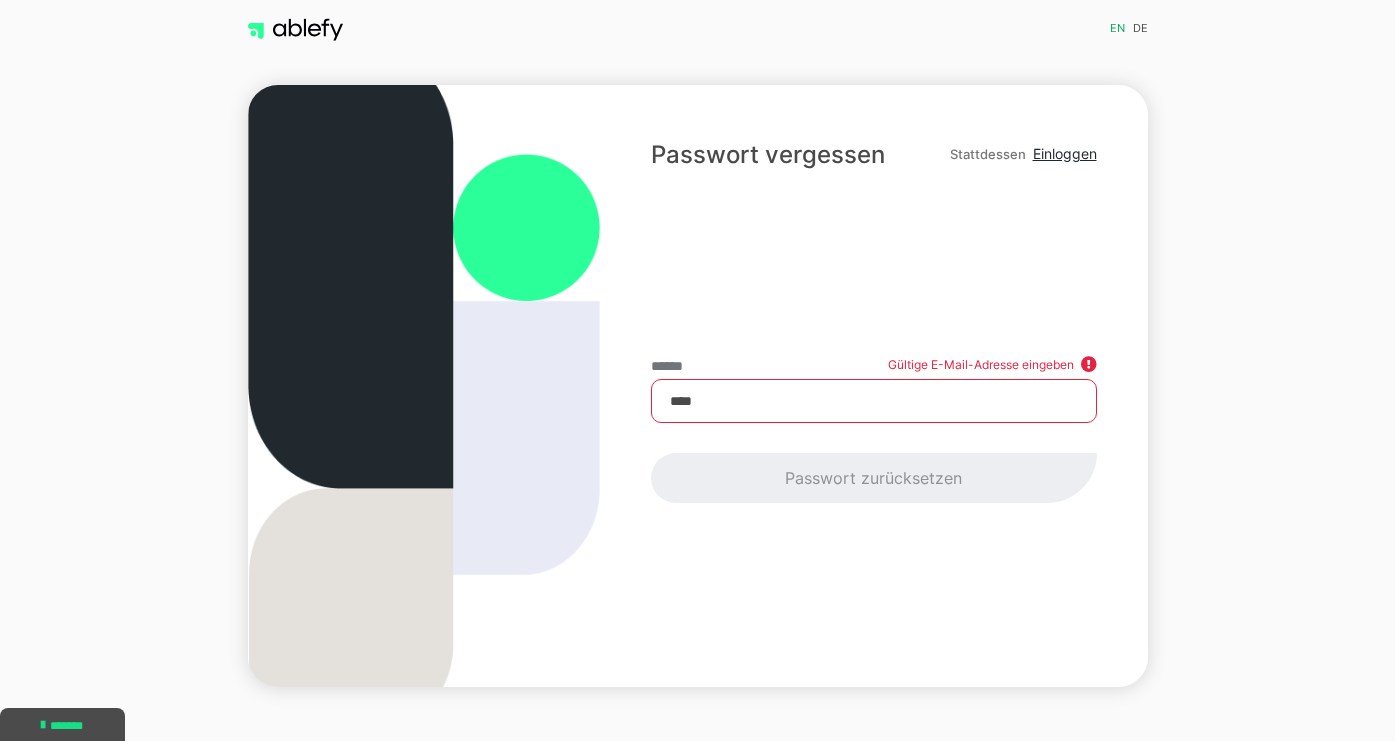 click on "****" at bounding box center [873, 401] 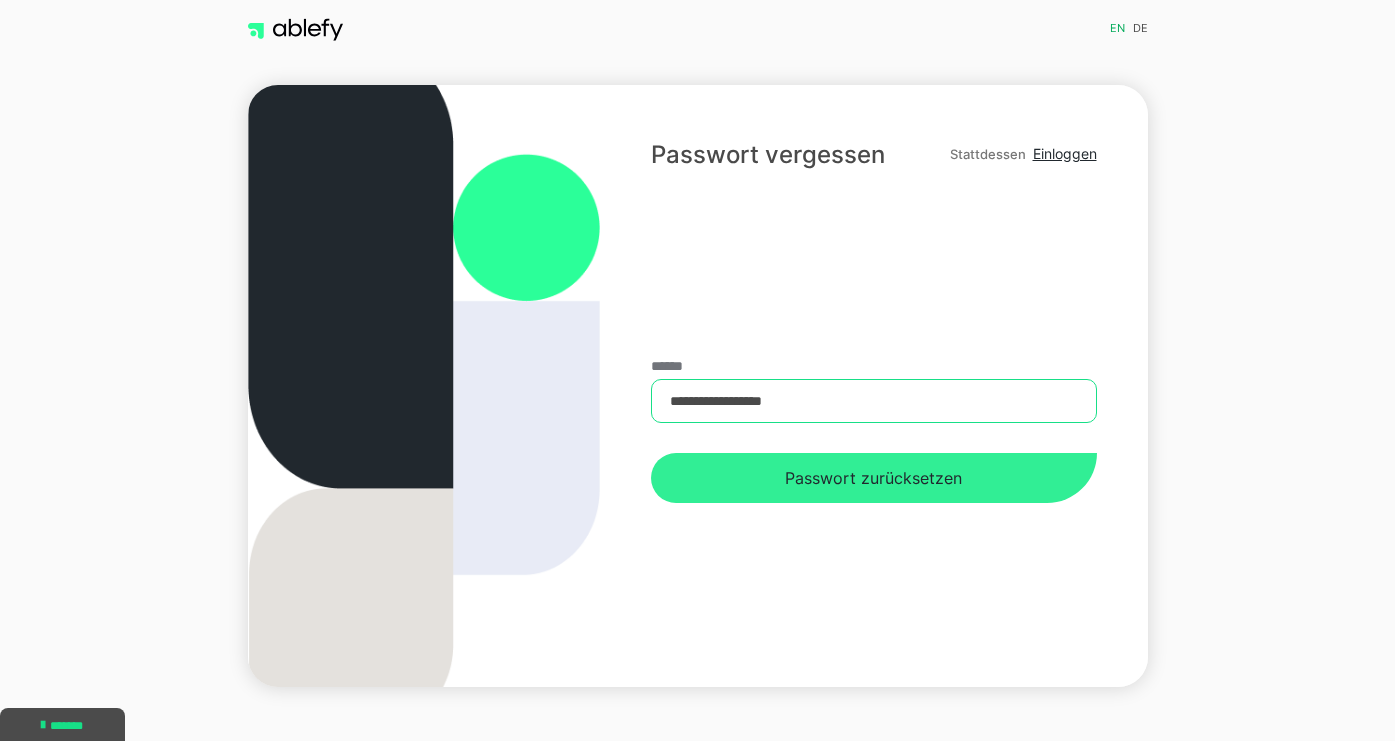 type on "**********" 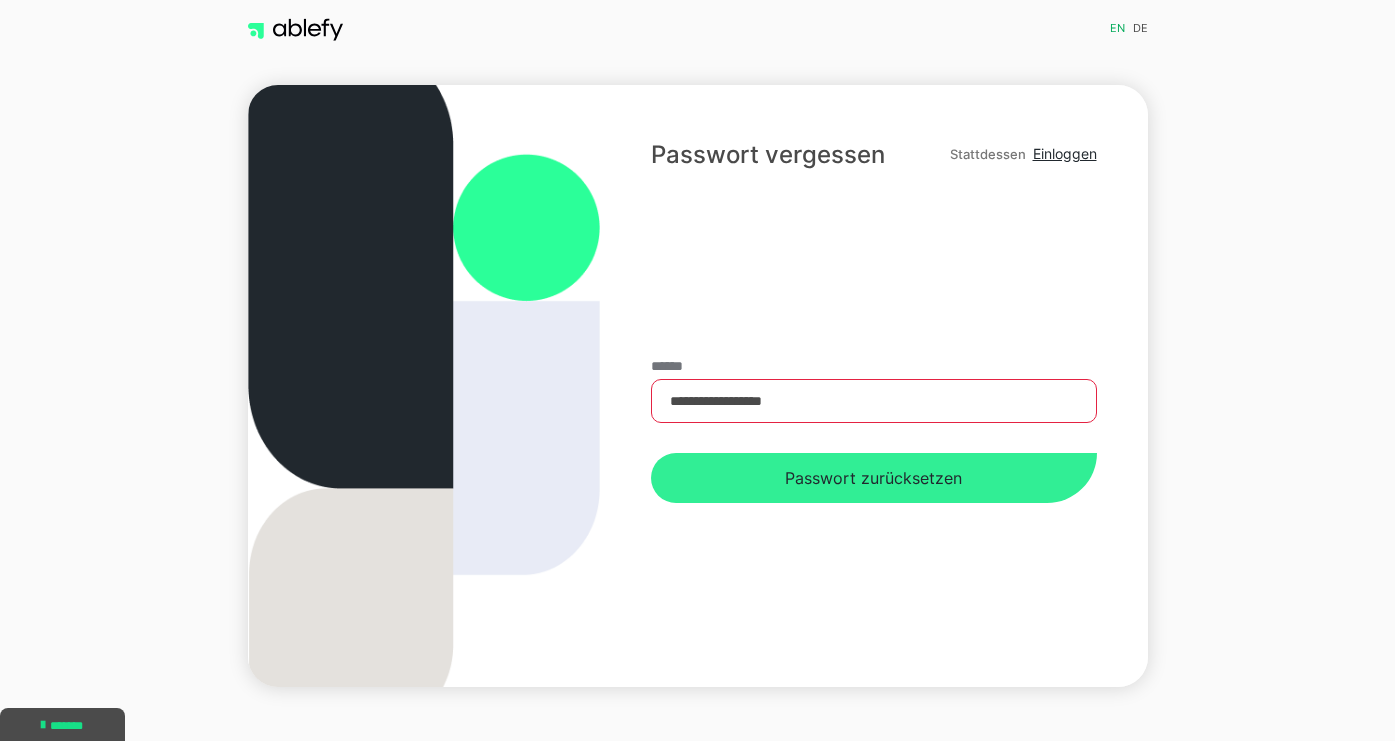 click on "Passwort zurücksetzen" at bounding box center (873, 478) 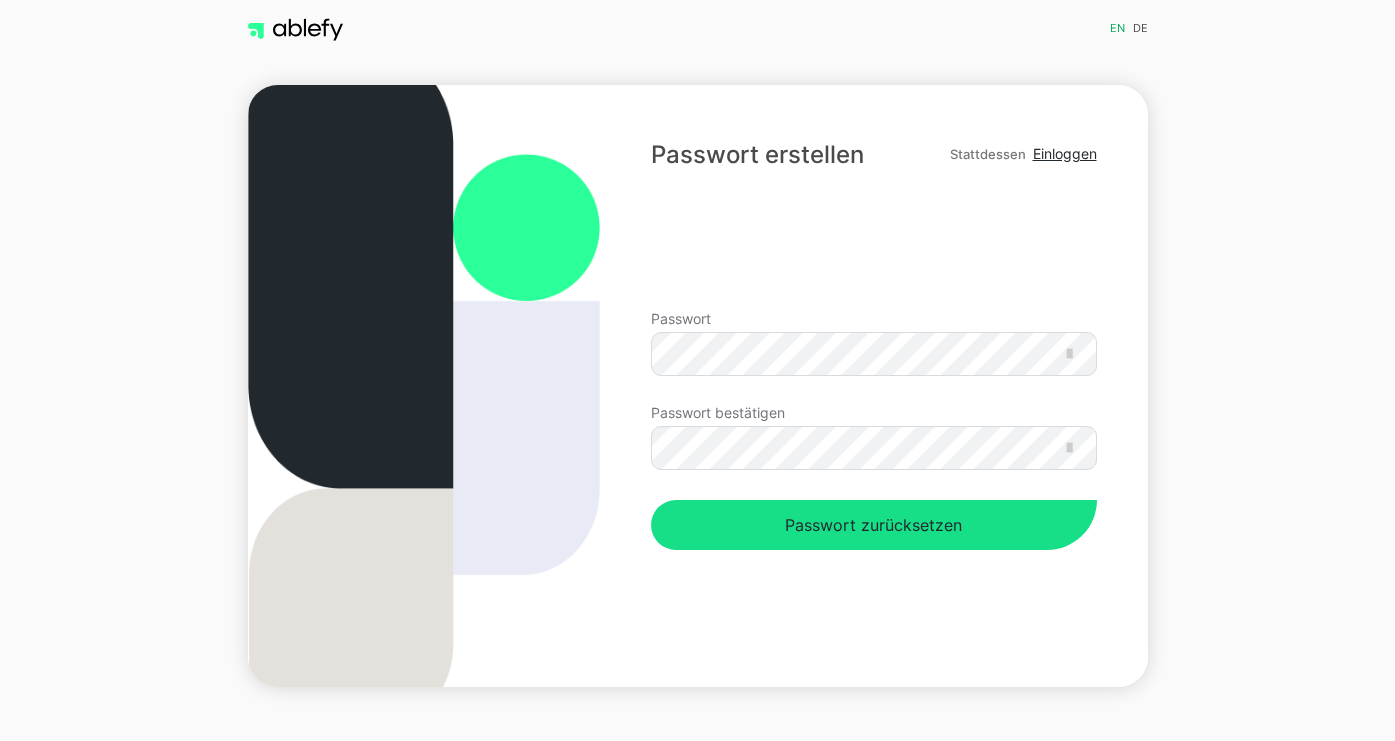 scroll, scrollTop: 0, scrollLeft: 0, axis: both 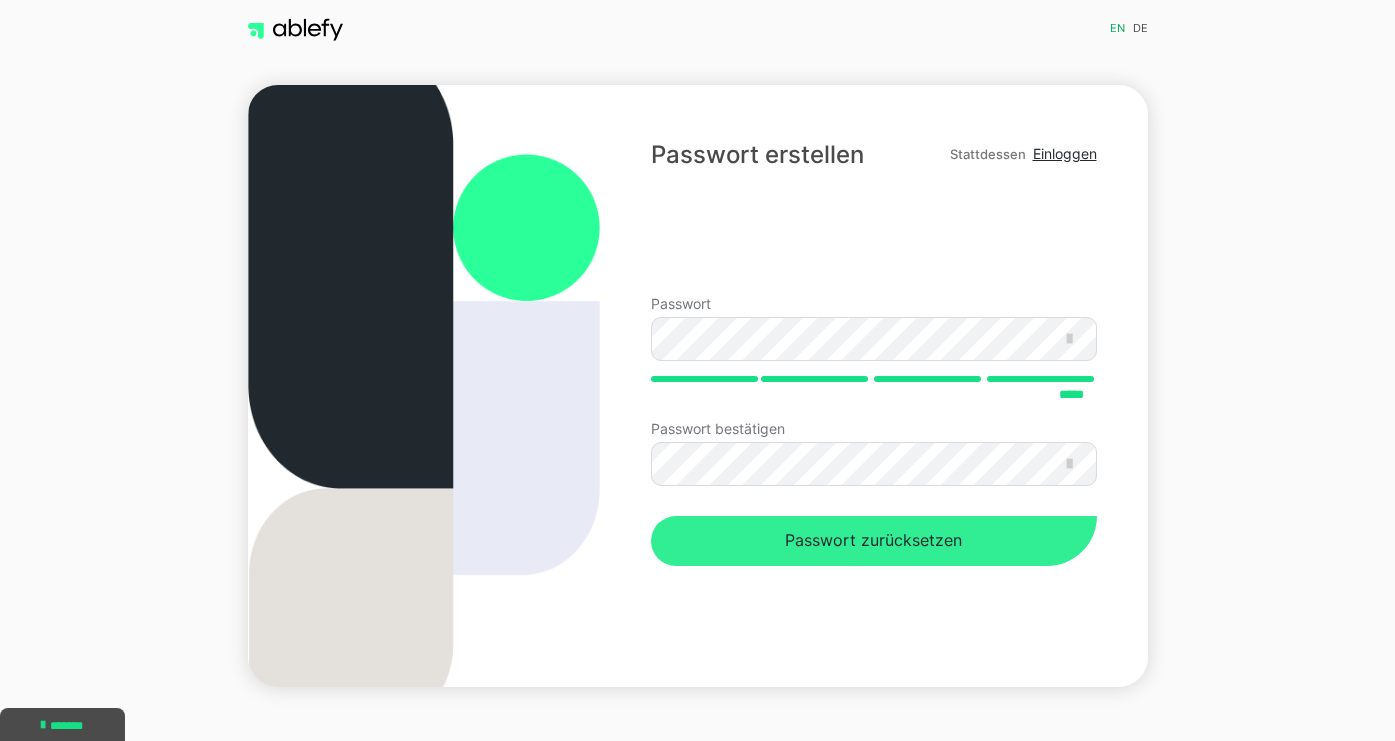 click on "Passwort zurücksetzen" at bounding box center [873, 541] 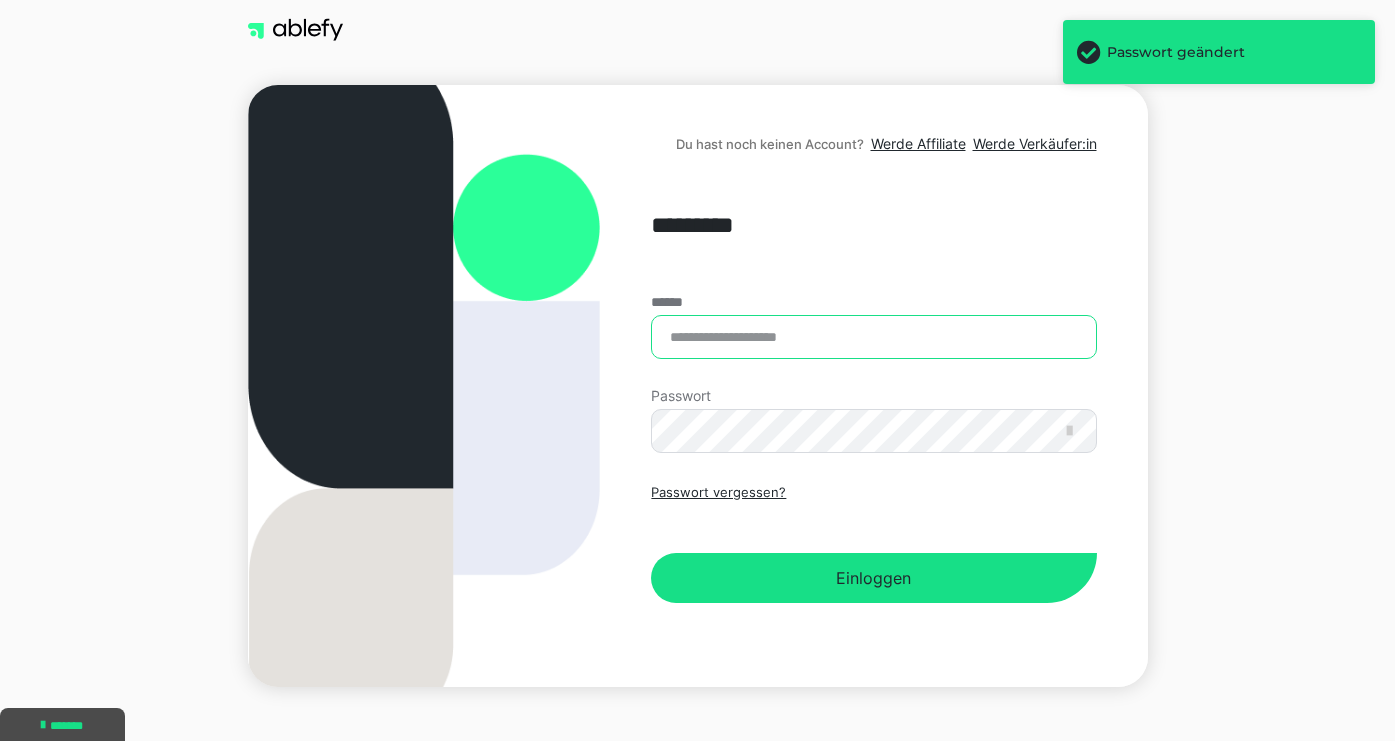 click on "******" at bounding box center (873, 337) 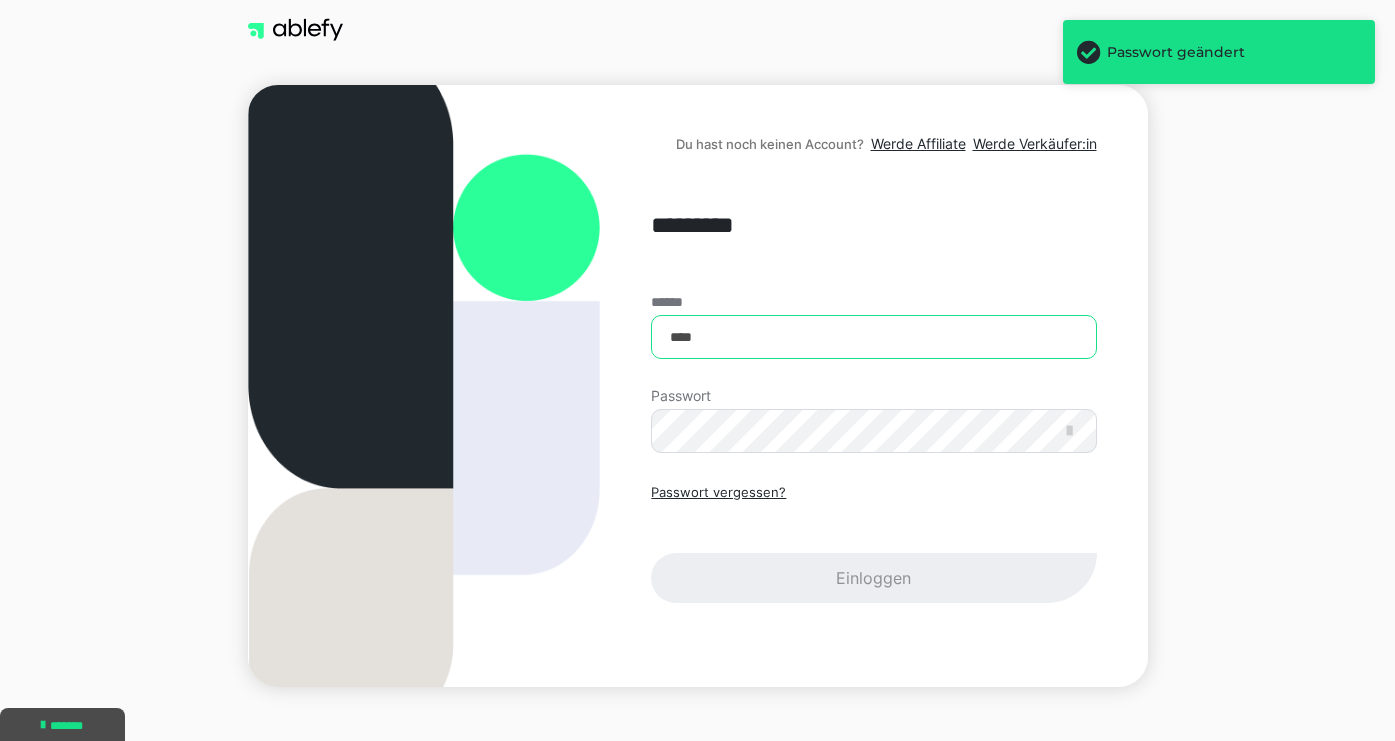 type on "**********" 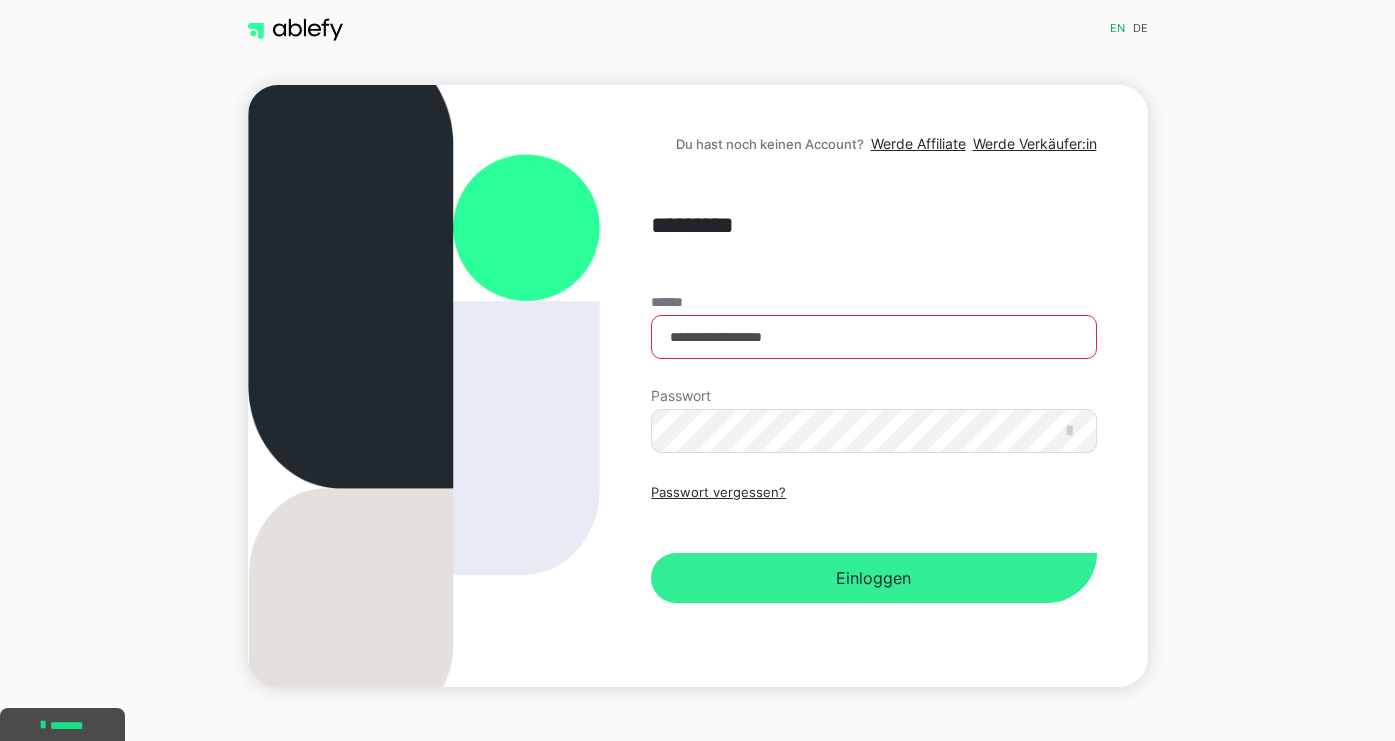 click on "Einloggen" at bounding box center (873, 578) 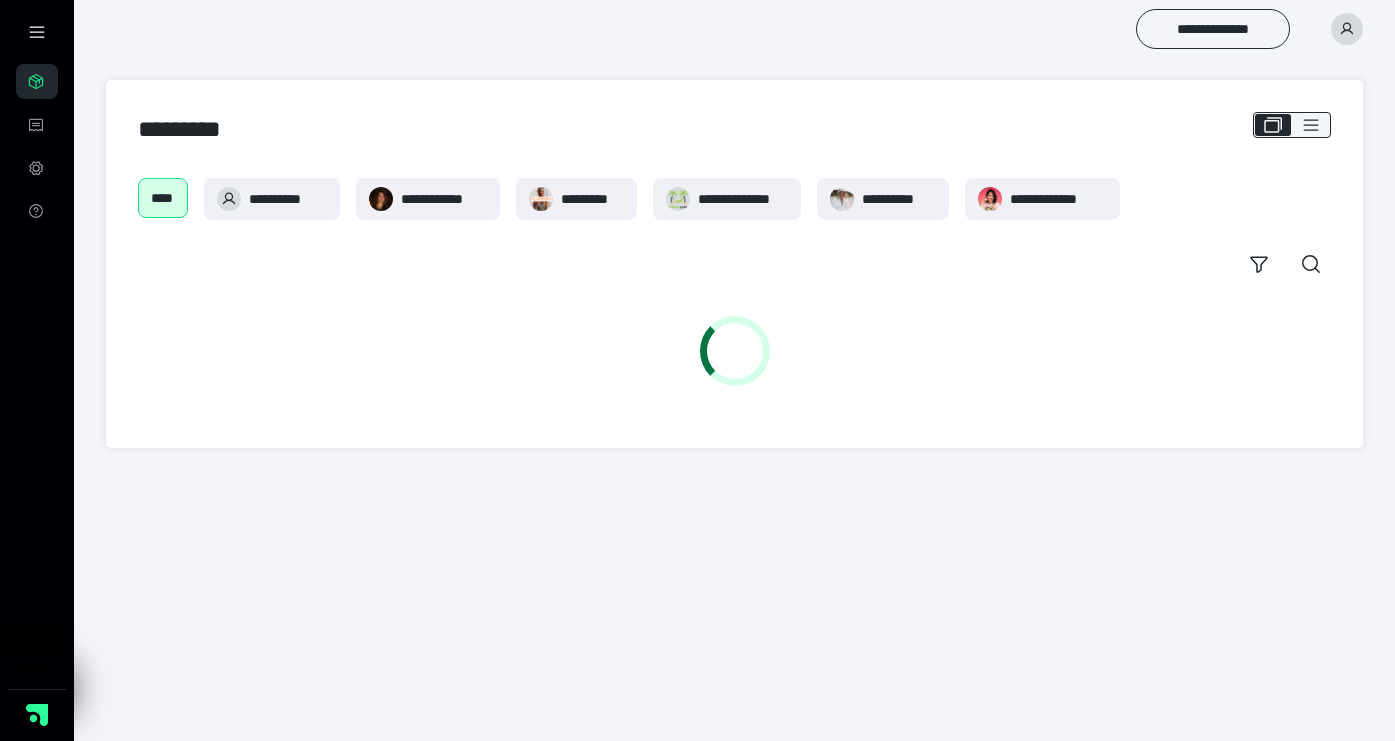 scroll, scrollTop: 0, scrollLeft: 0, axis: both 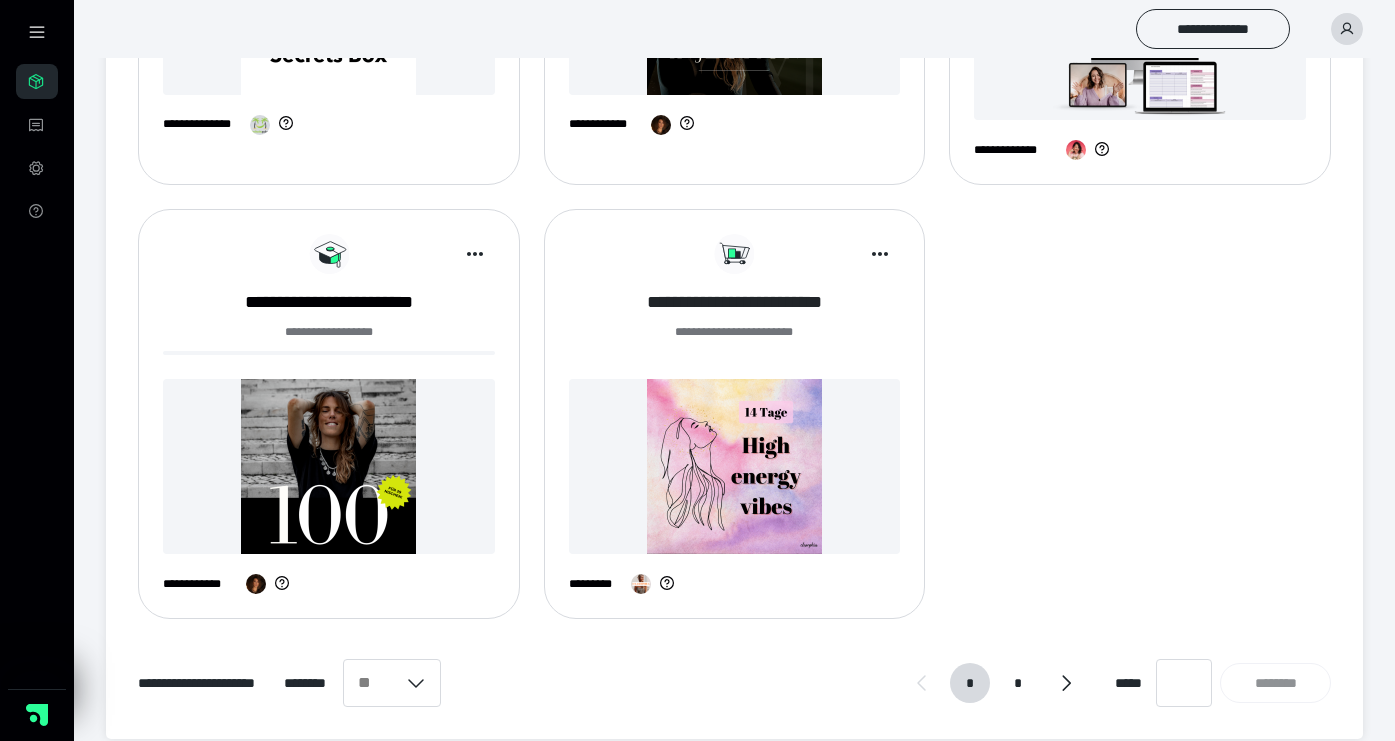 click on "**********" at bounding box center [735, 302] 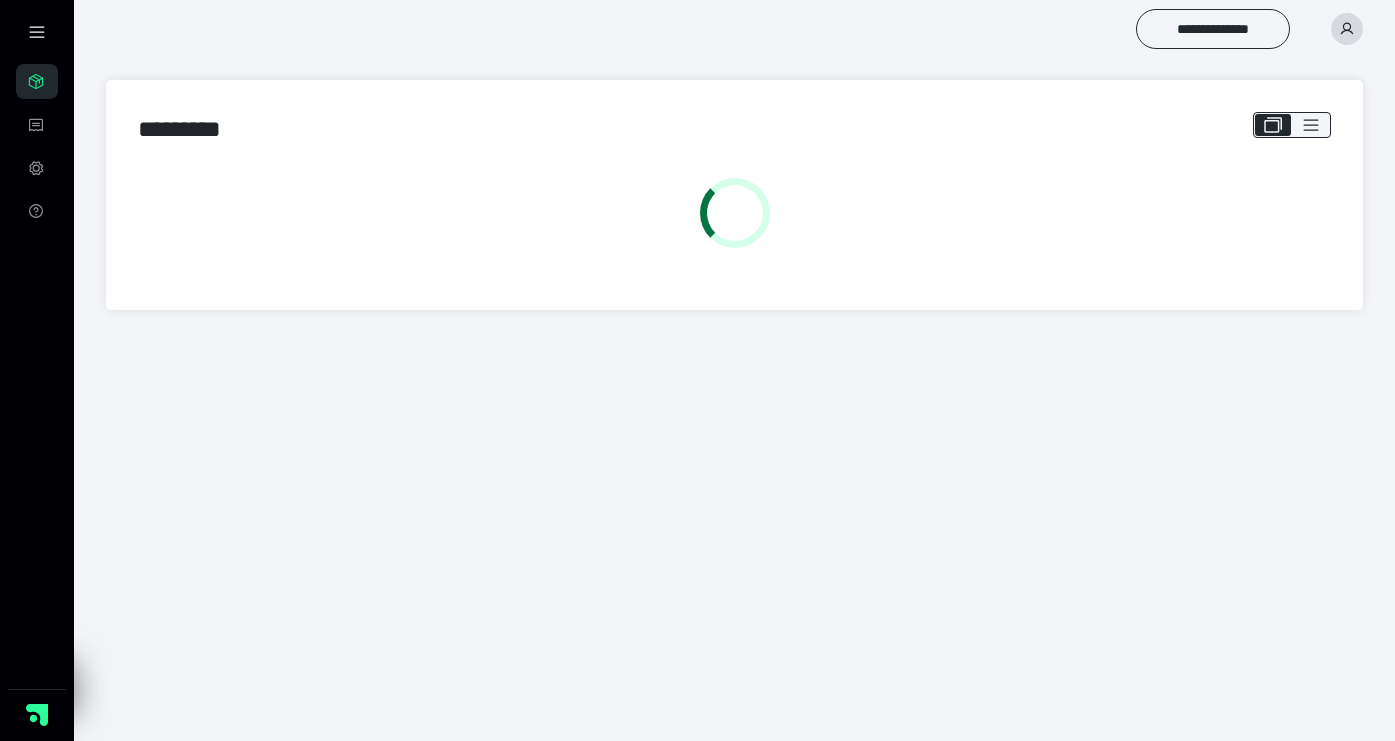 scroll, scrollTop: 0, scrollLeft: 0, axis: both 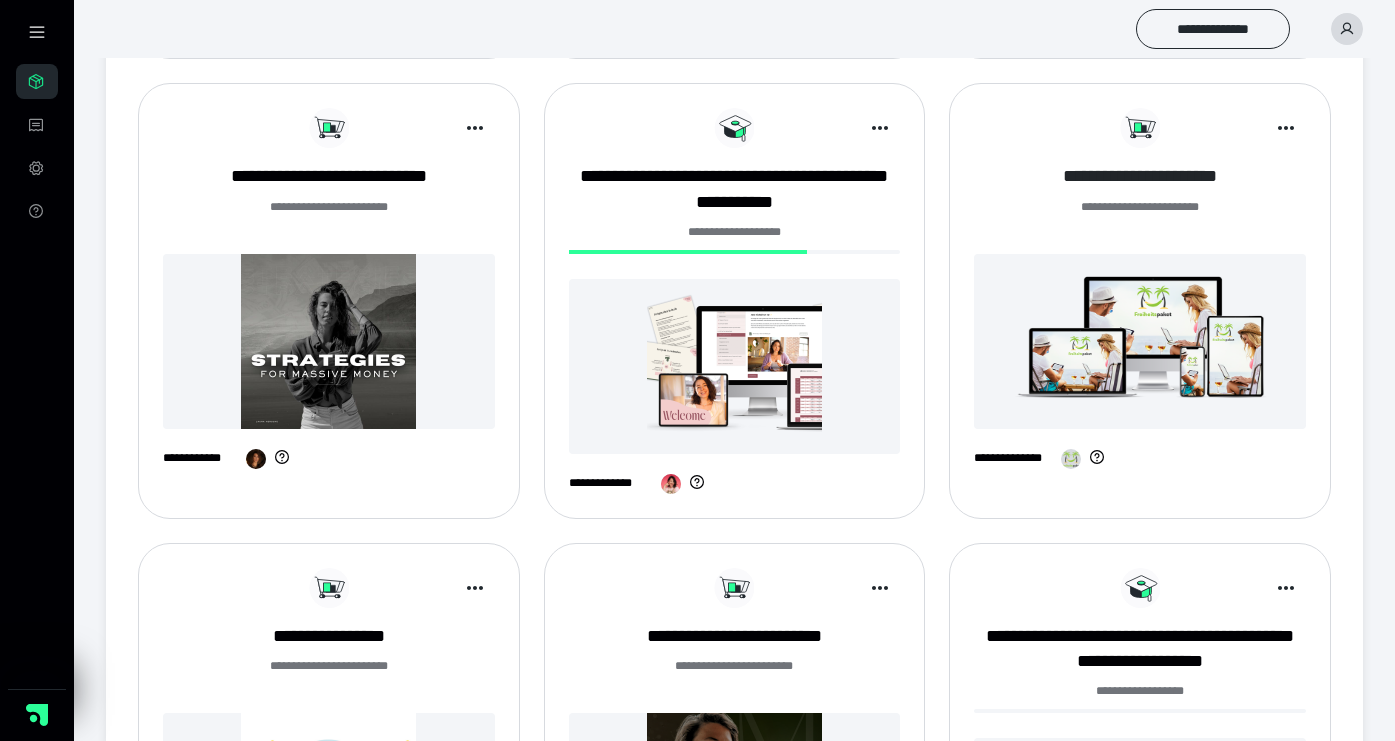 click on "**********" at bounding box center [1140, 176] 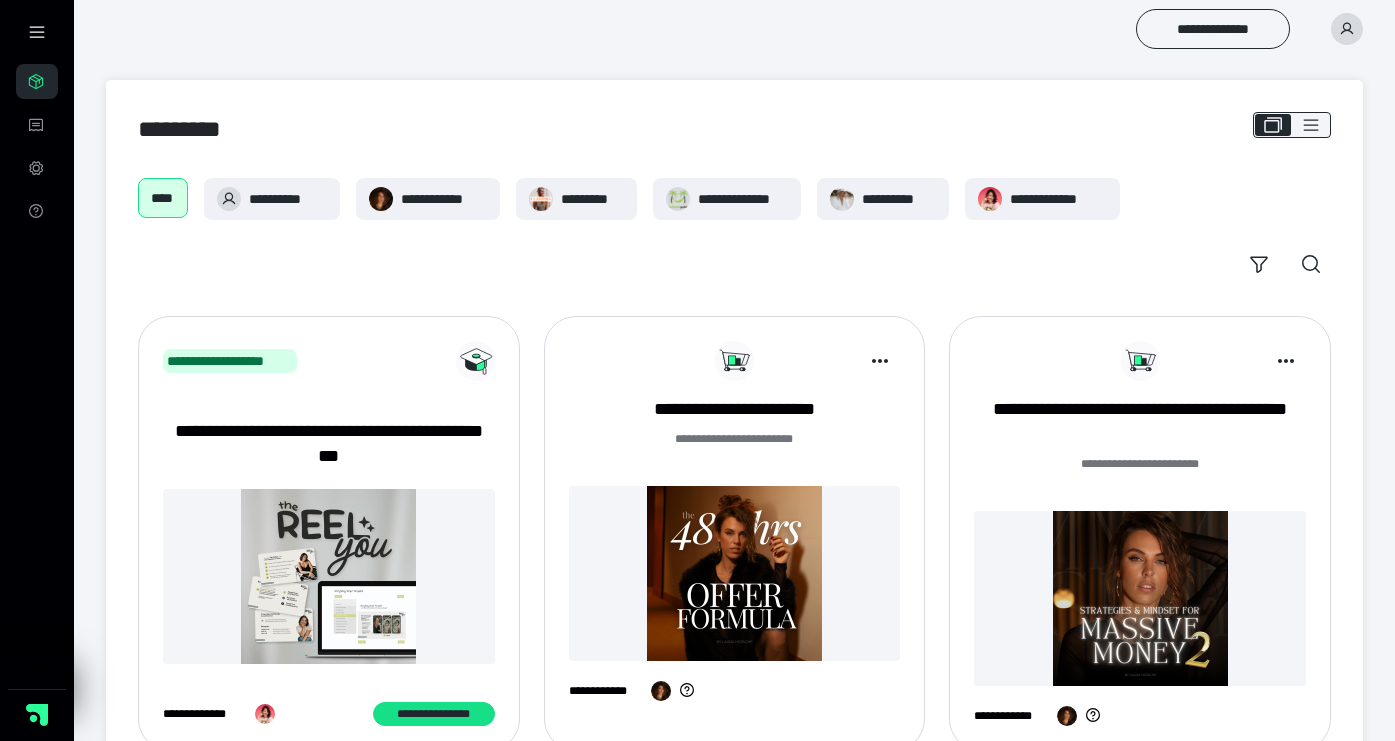 scroll, scrollTop: 692, scrollLeft: 0, axis: vertical 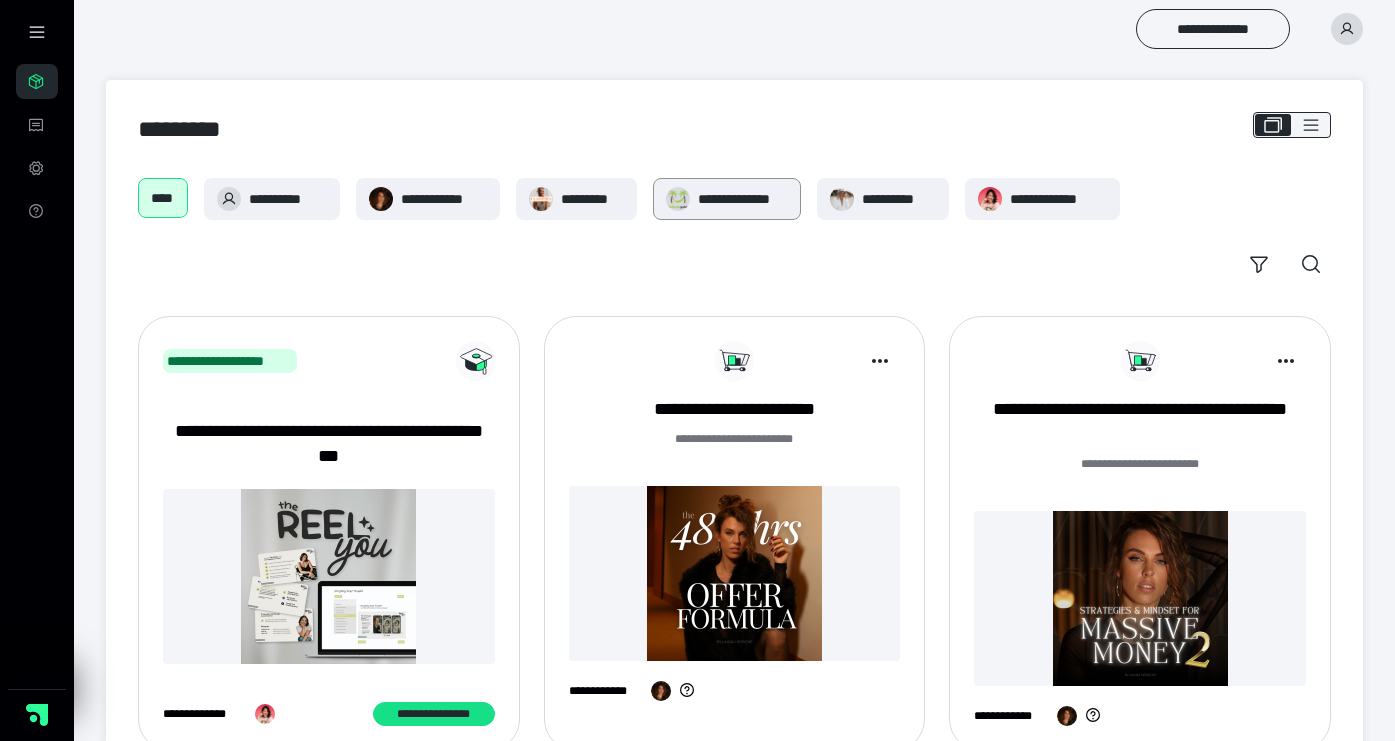 click on "**********" at bounding box center [743, 199] 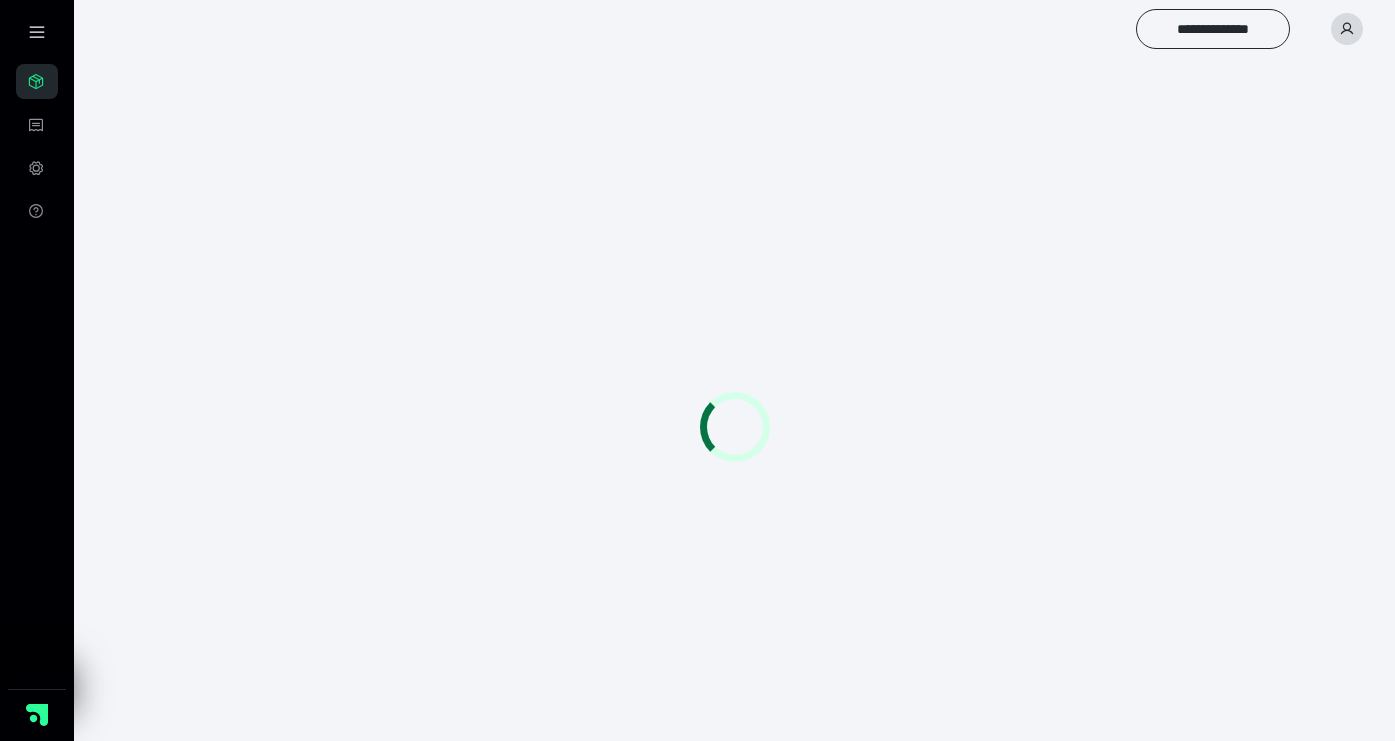 scroll, scrollTop: 0, scrollLeft: 0, axis: both 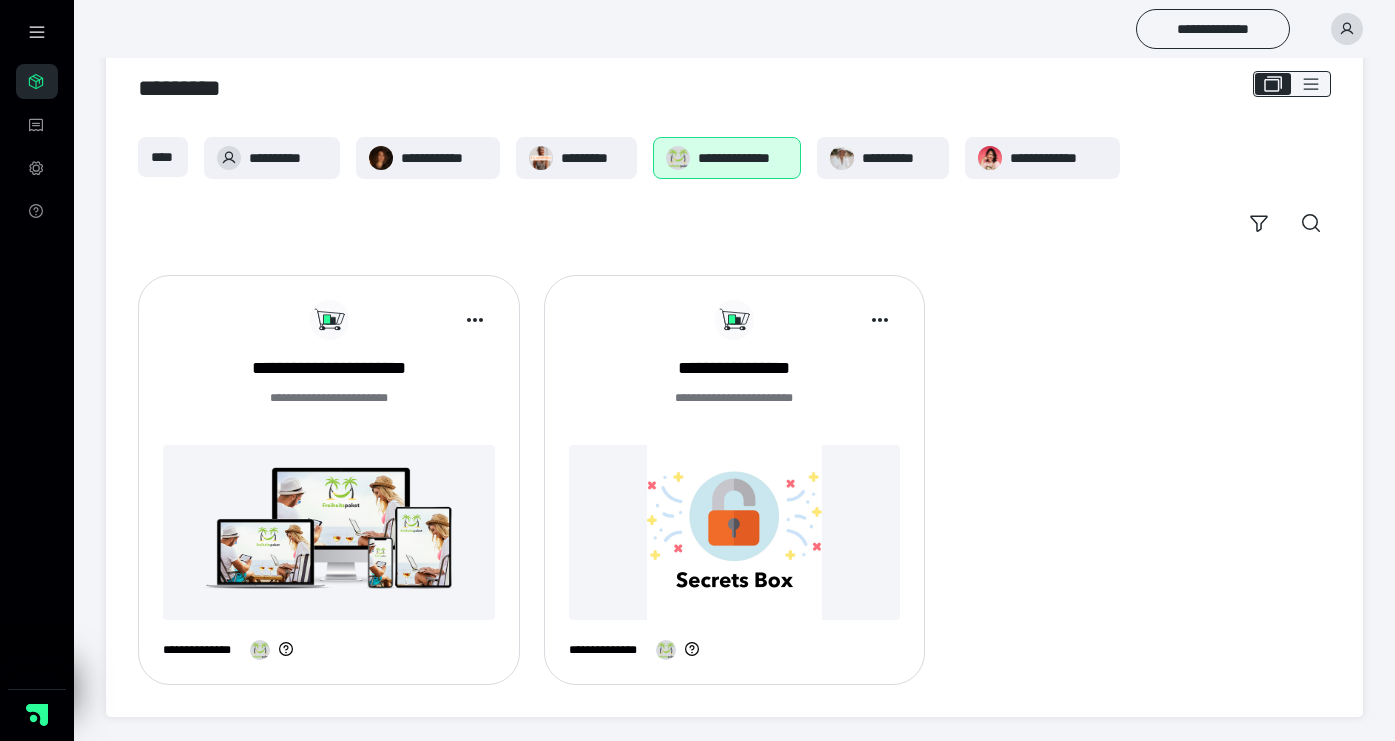 click at bounding box center (329, 532) 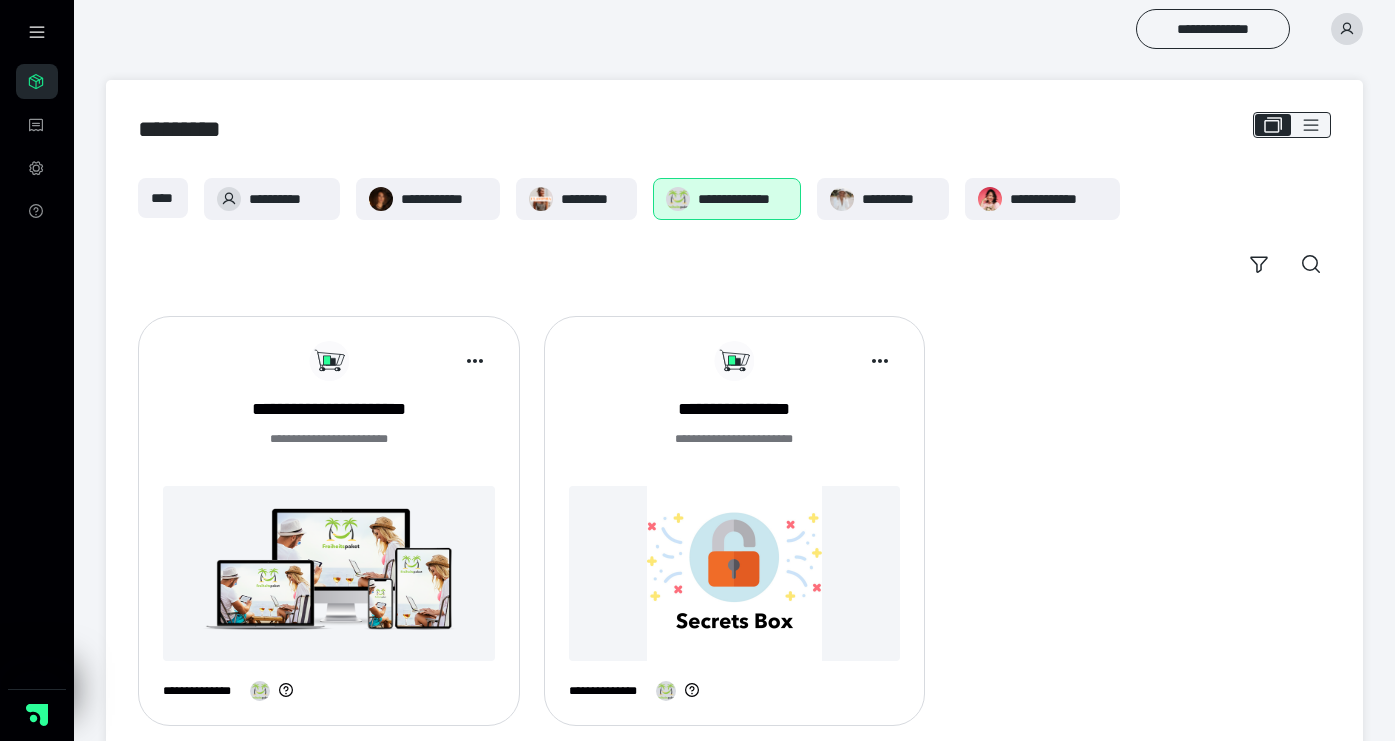 scroll, scrollTop: 41, scrollLeft: 0, axis: vertical 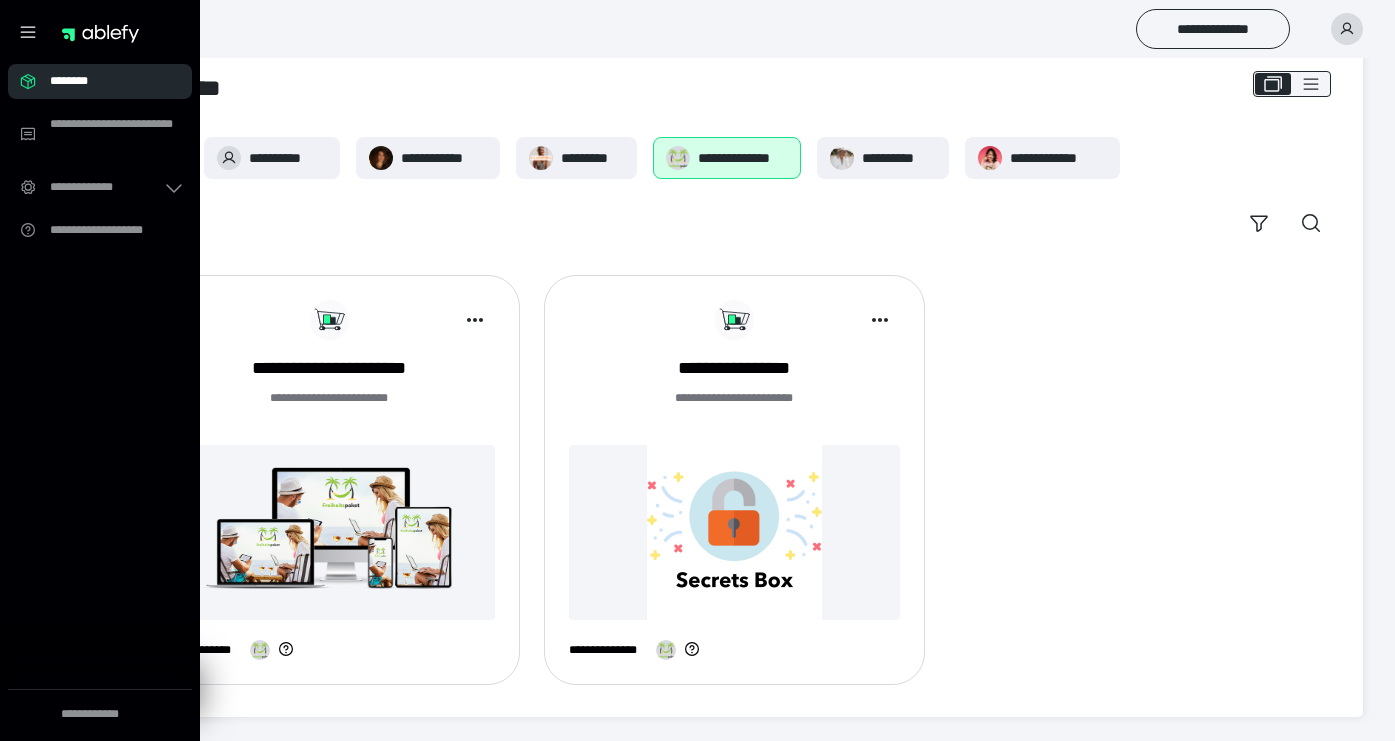 click on "********" at bounding box center [106, 81] 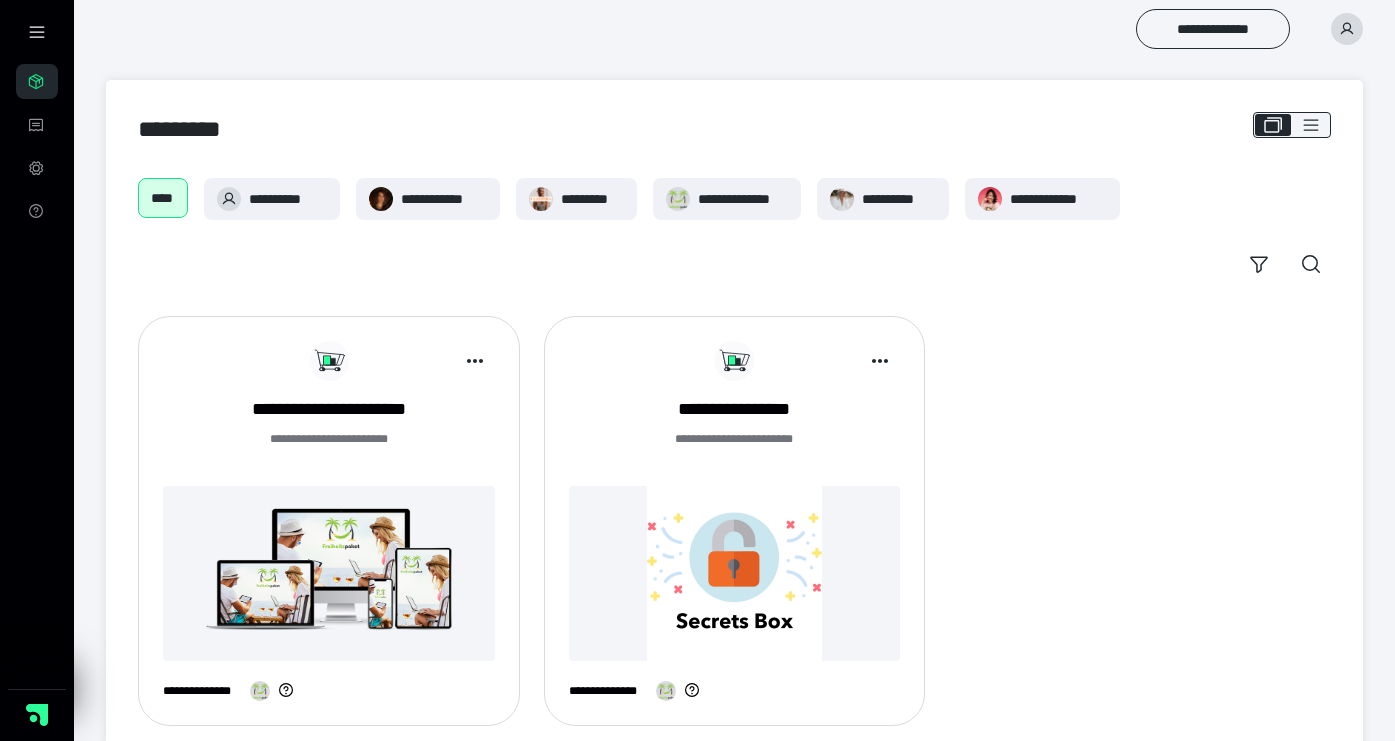 scroll, scrollTop: 9, scrollLeft: 0, axis: vertical 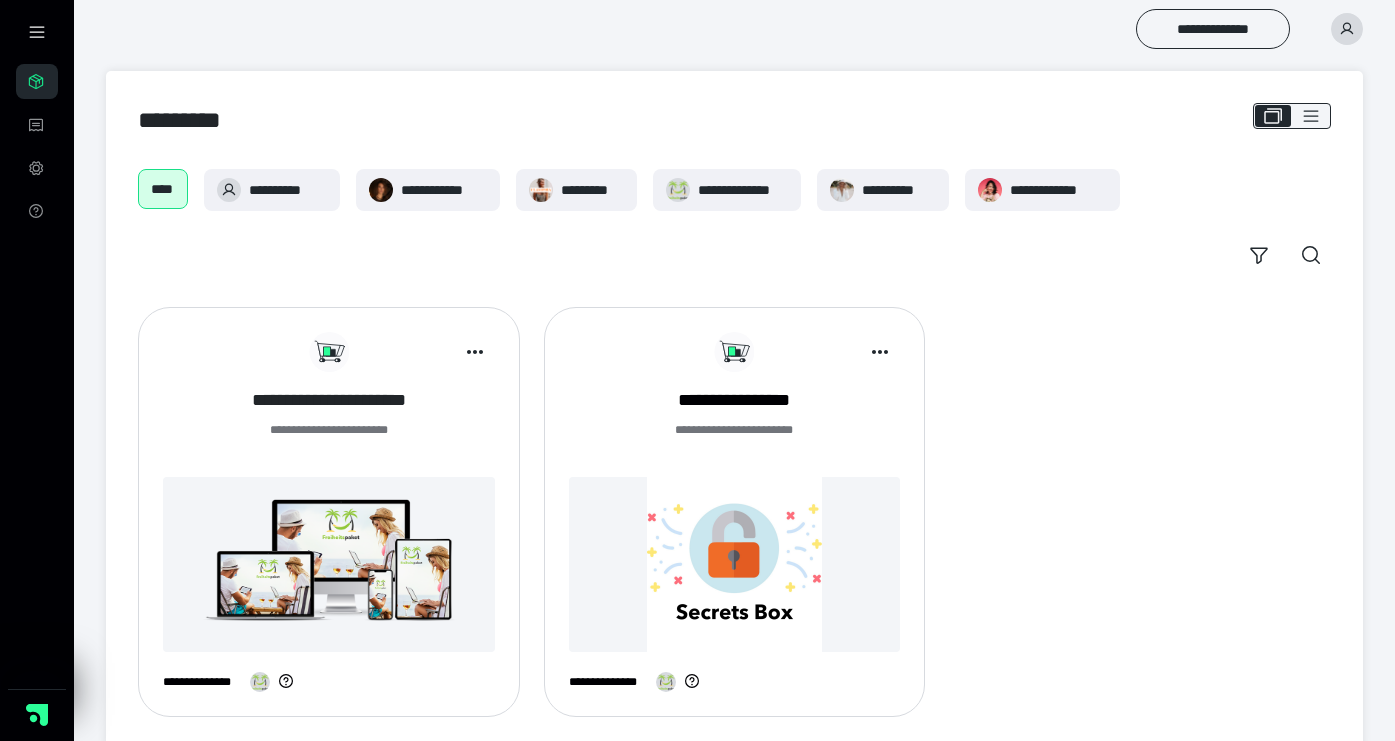 click on "**********" at bounding box center (329, 400) 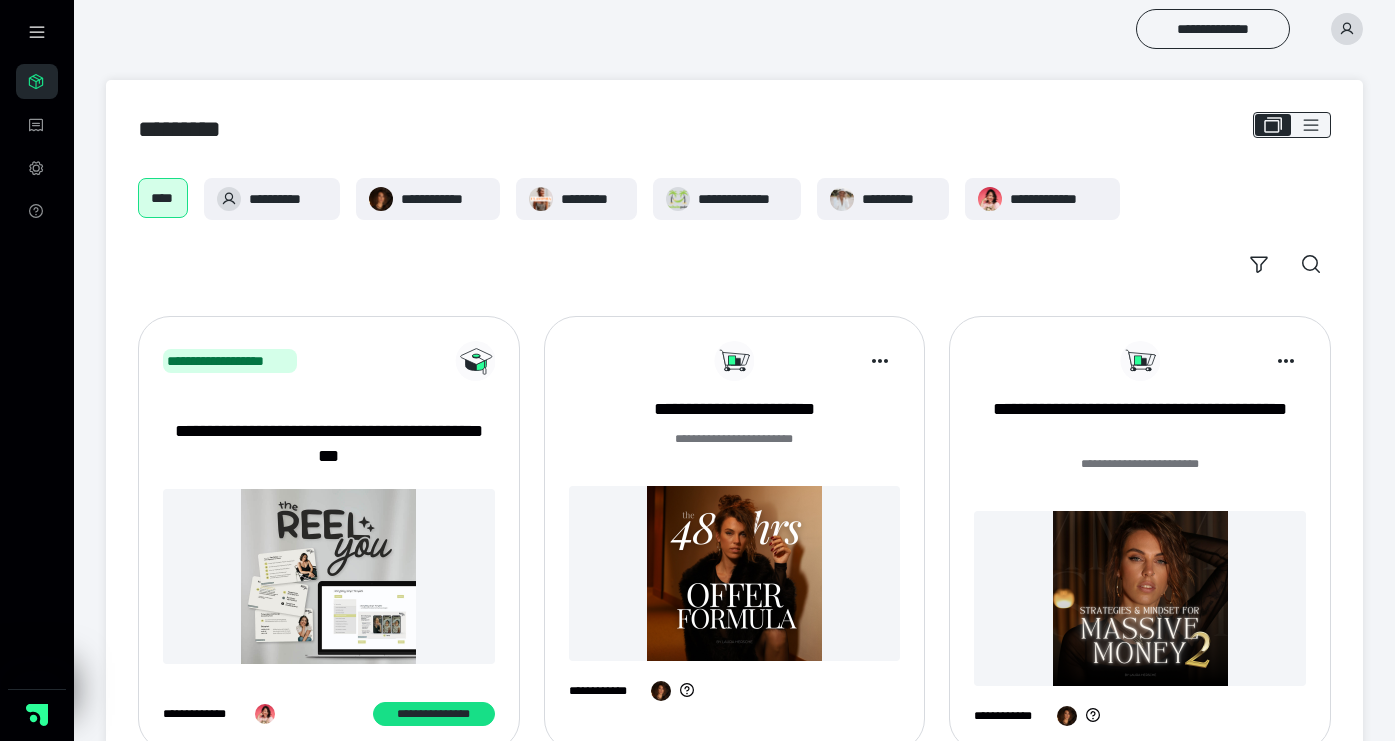 scroll, scrollTop: 9, scrollLeft: 0, axis: vertical 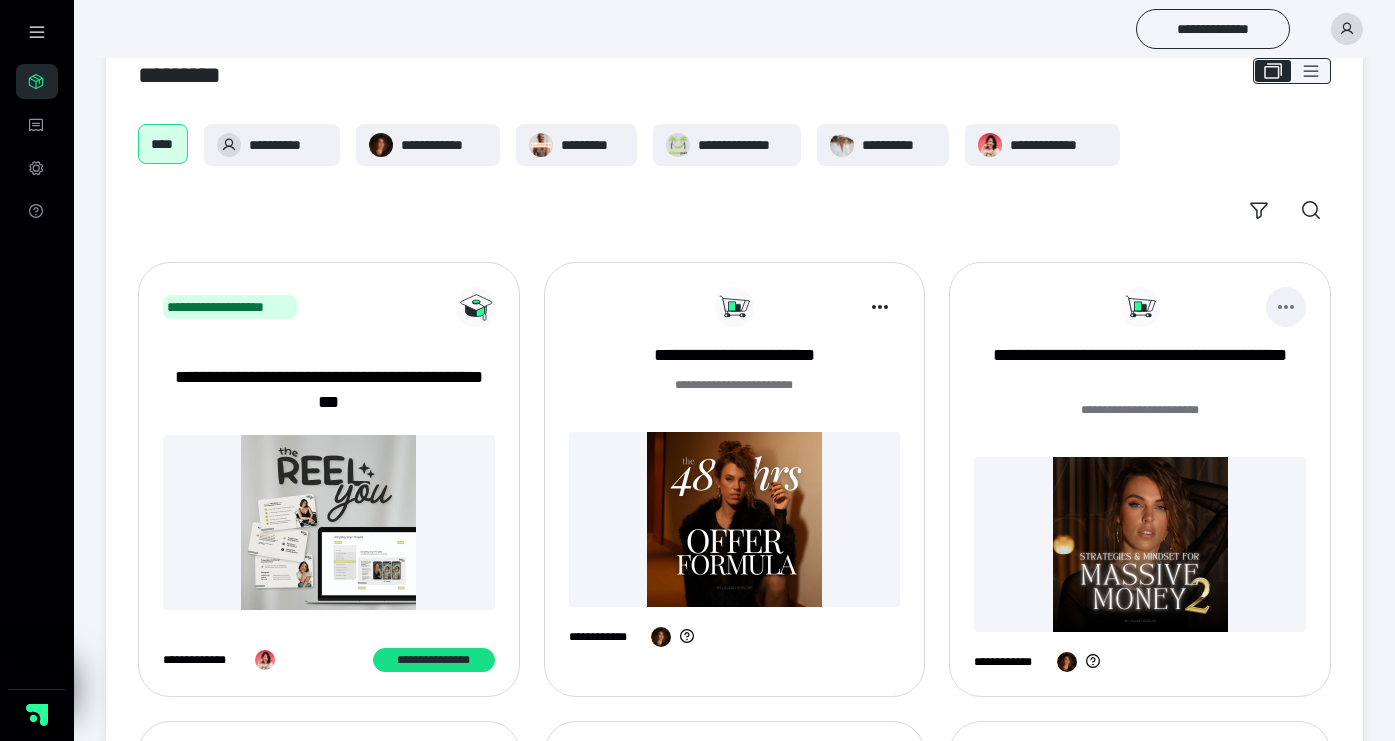 click 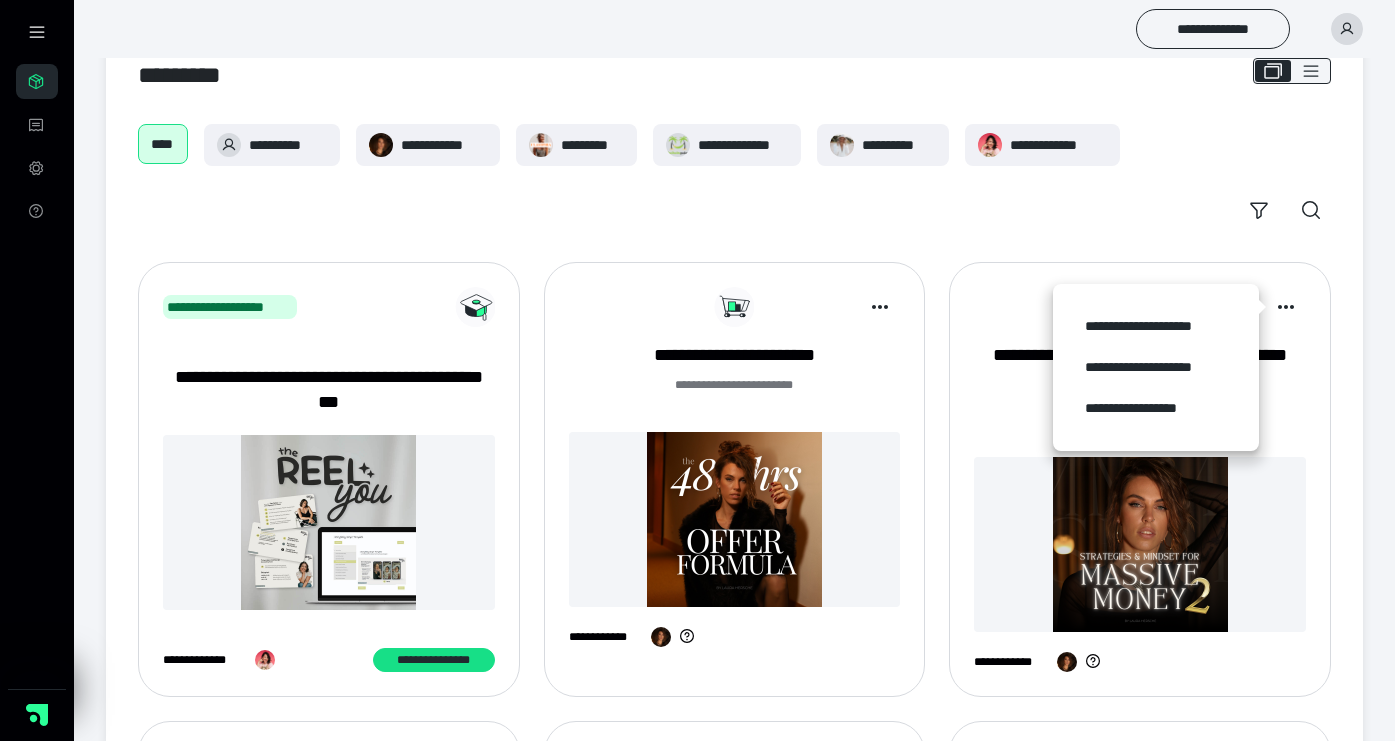 click on "**********" at bounding box center (734, 177) 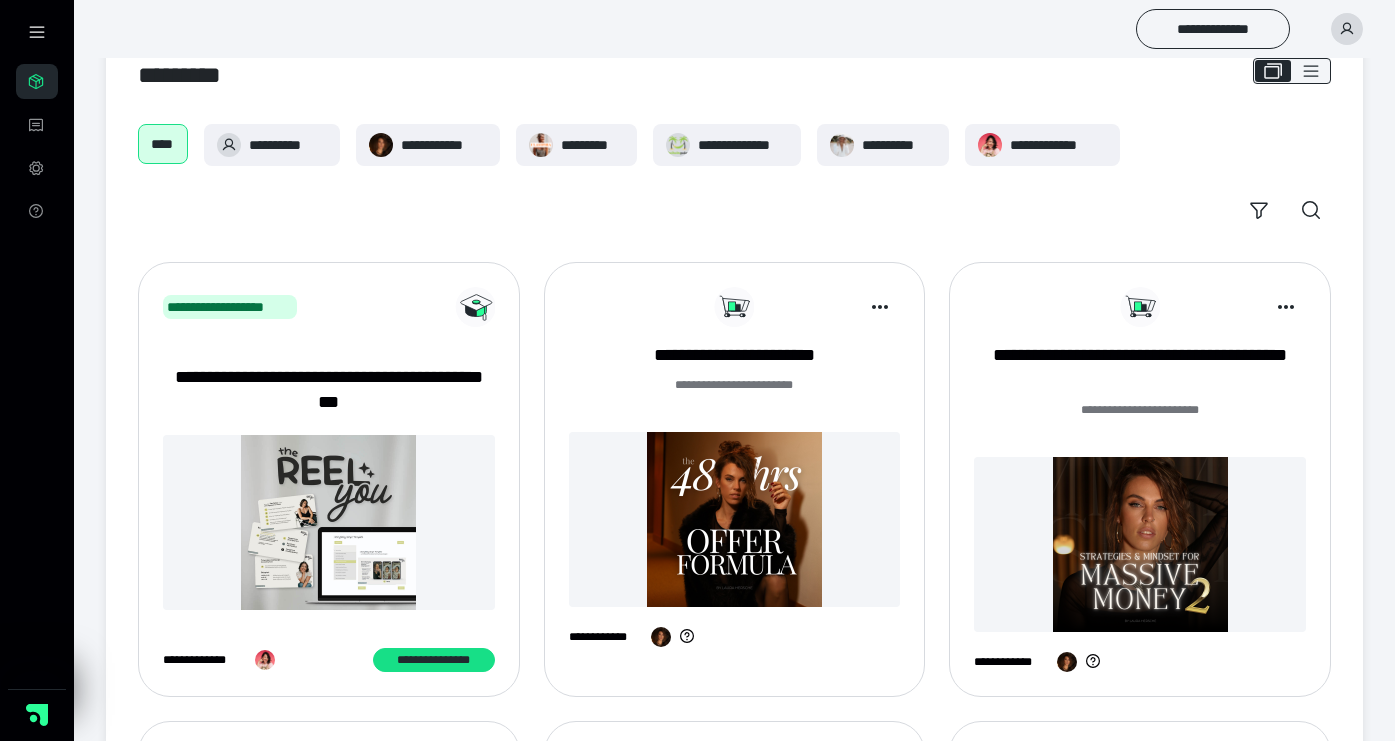 click on "**********" at bounding box center (606, 637) 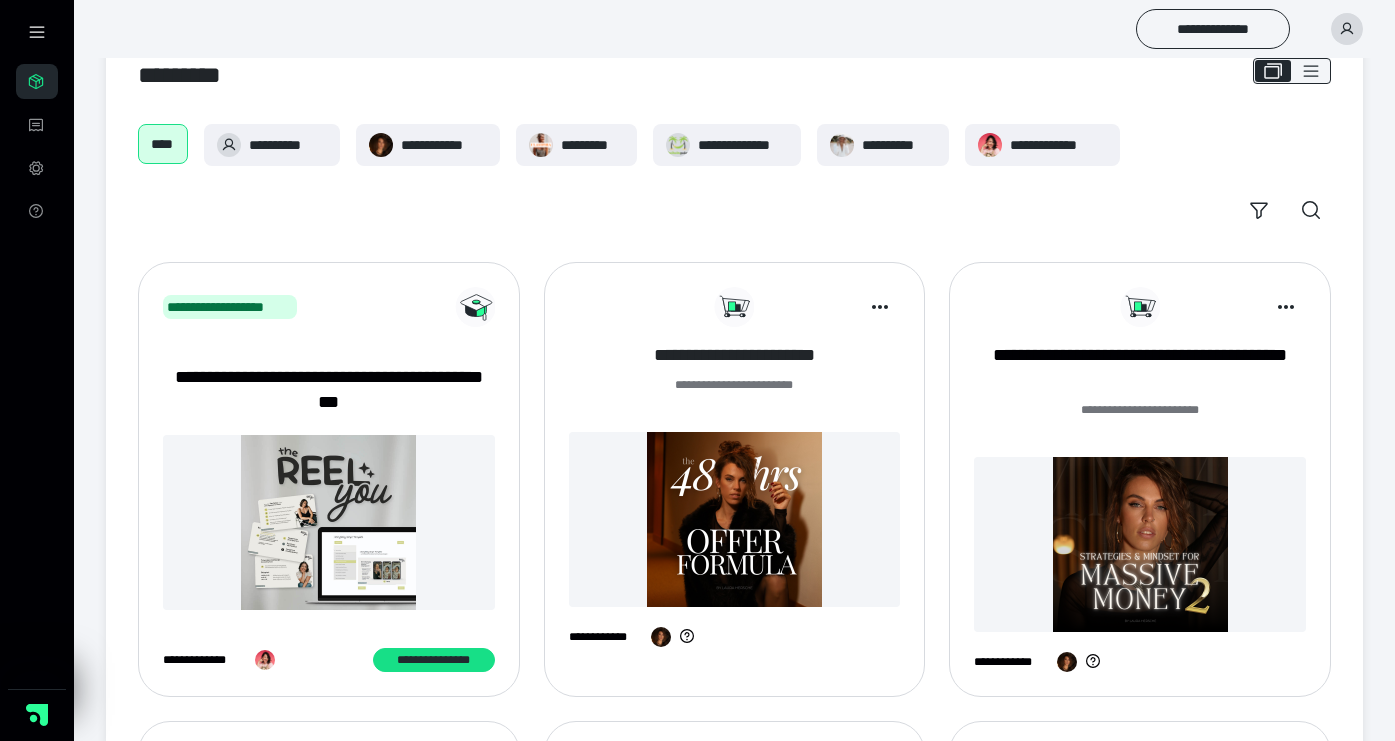 click on "**********" at bounding box center [735, 355] 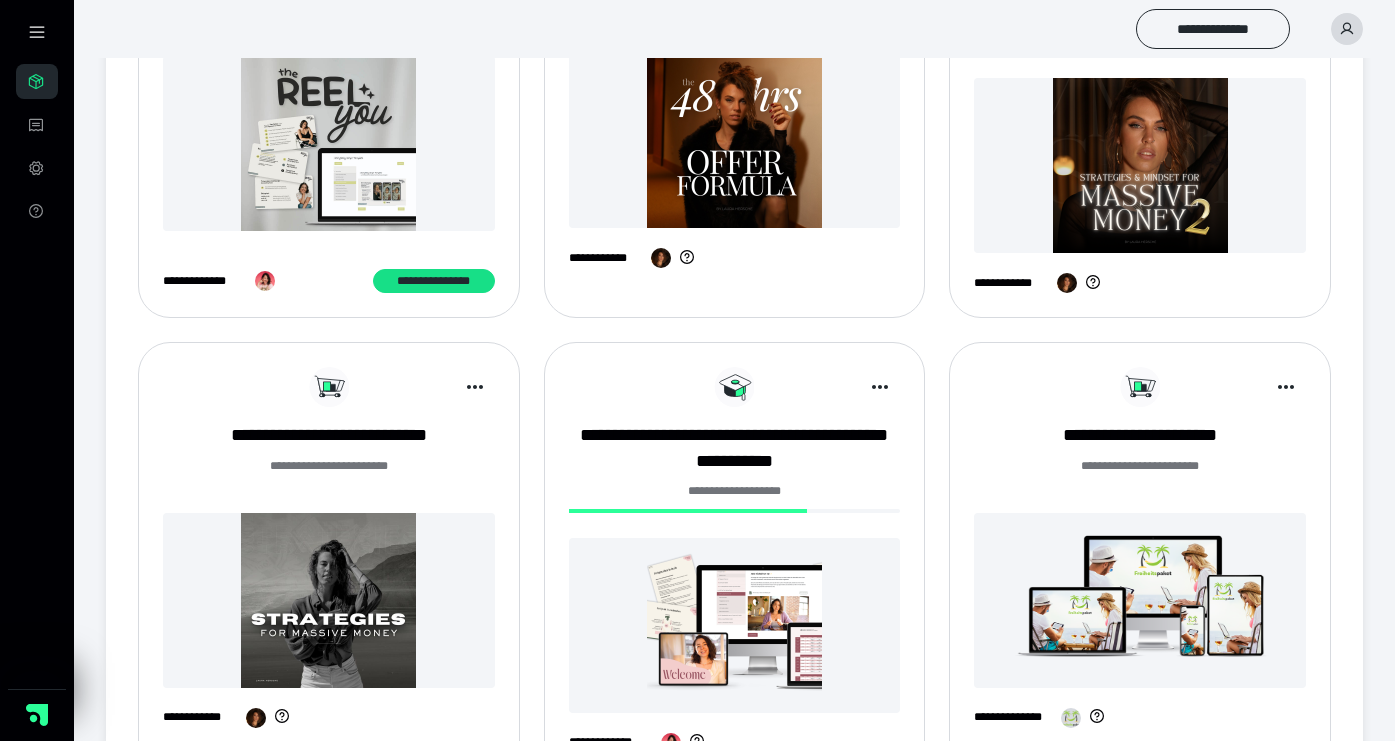 scroll, scrollTop: 449, scrollLeft: 0, axis: vertical 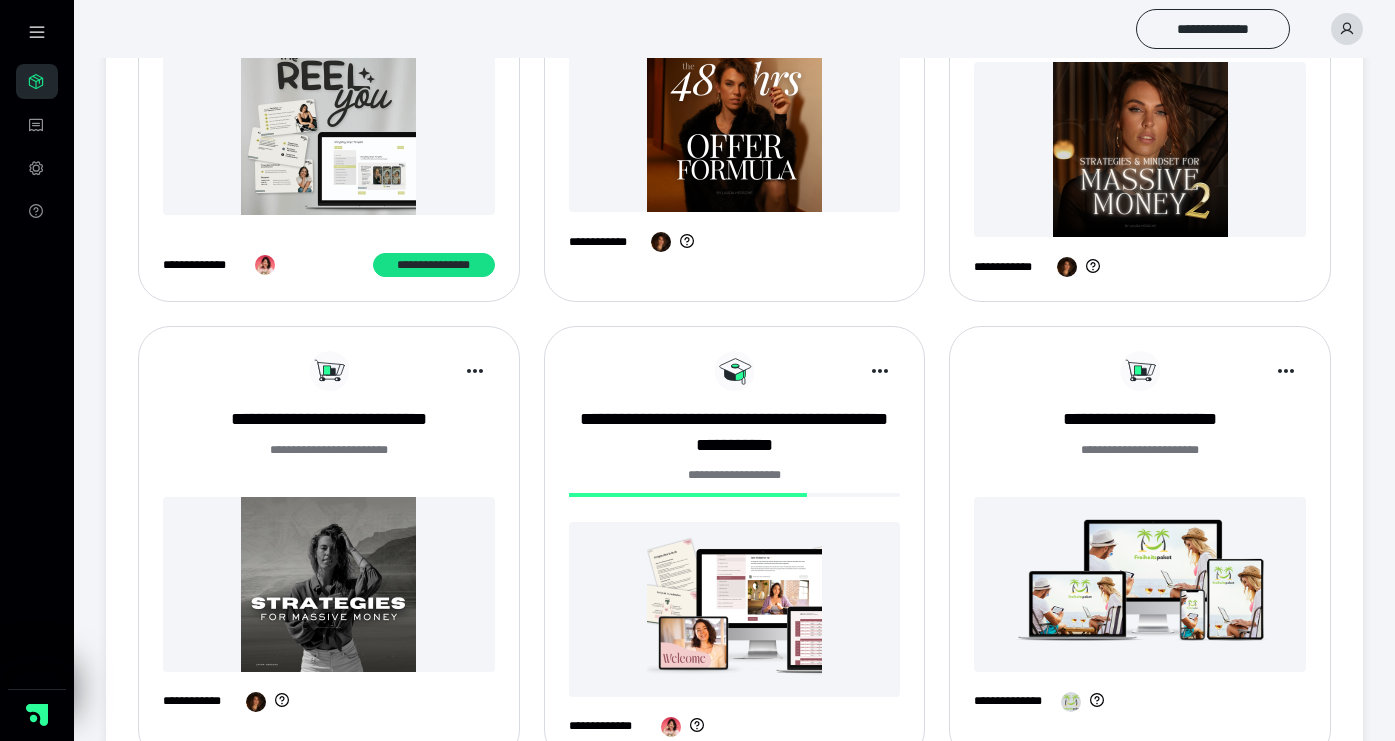 click on "**********" at bounding box center [735, 551] 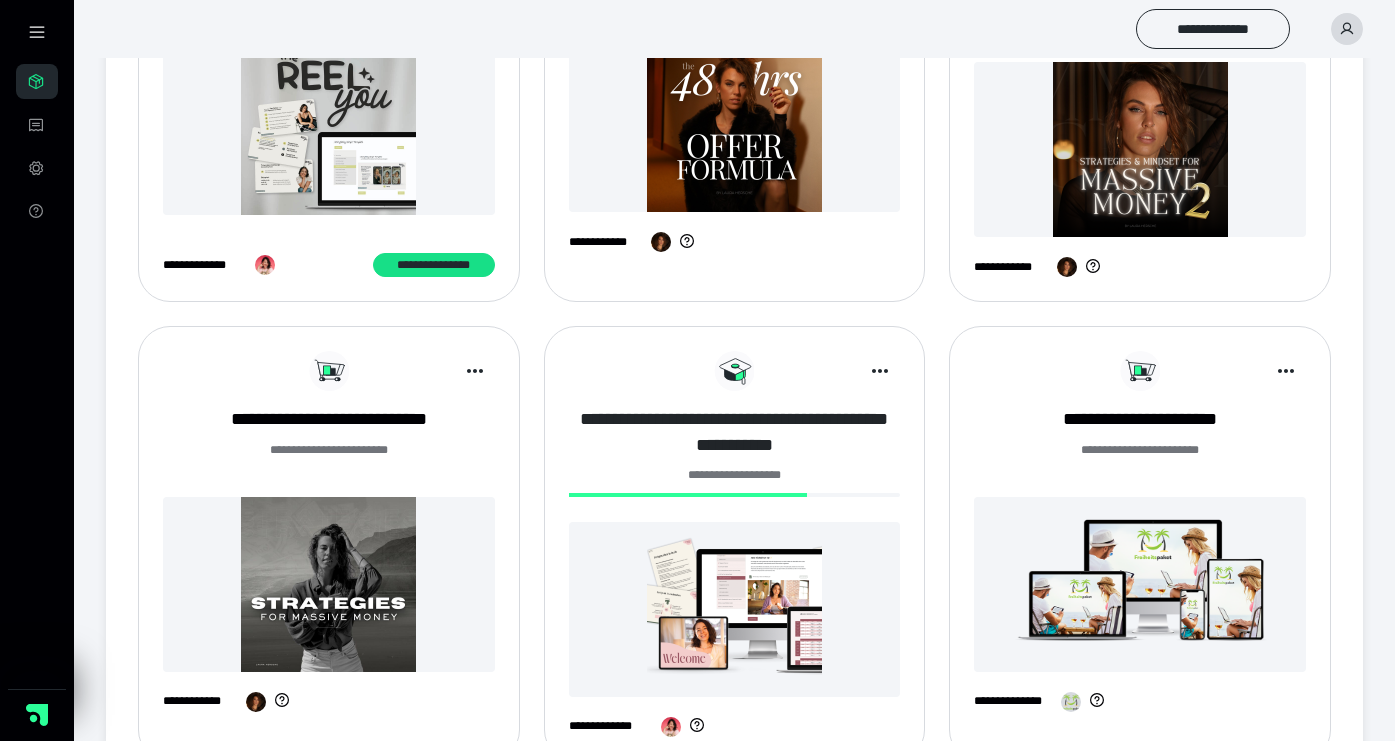 click on "**********" at bounding box center [735, 432] 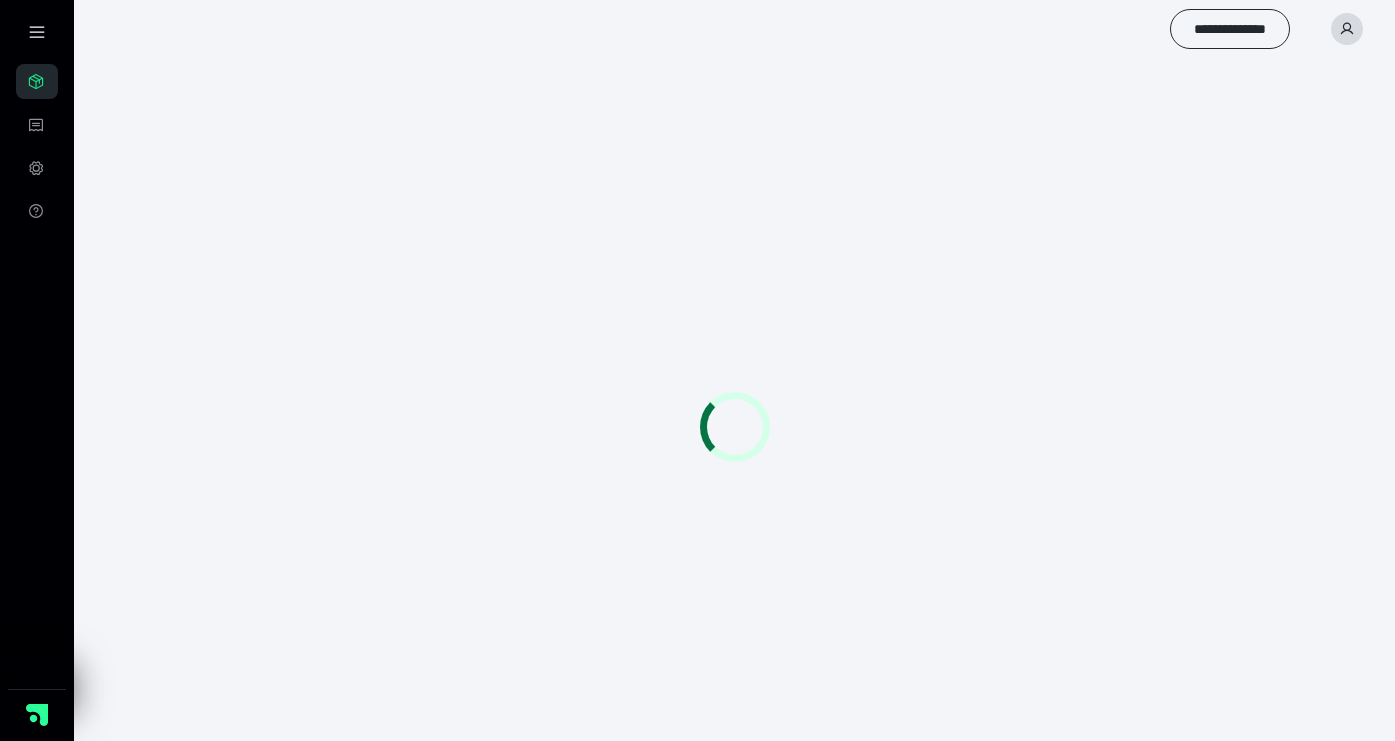 scroll, scrollTop: 0, scrollLeft: 0, axis: both 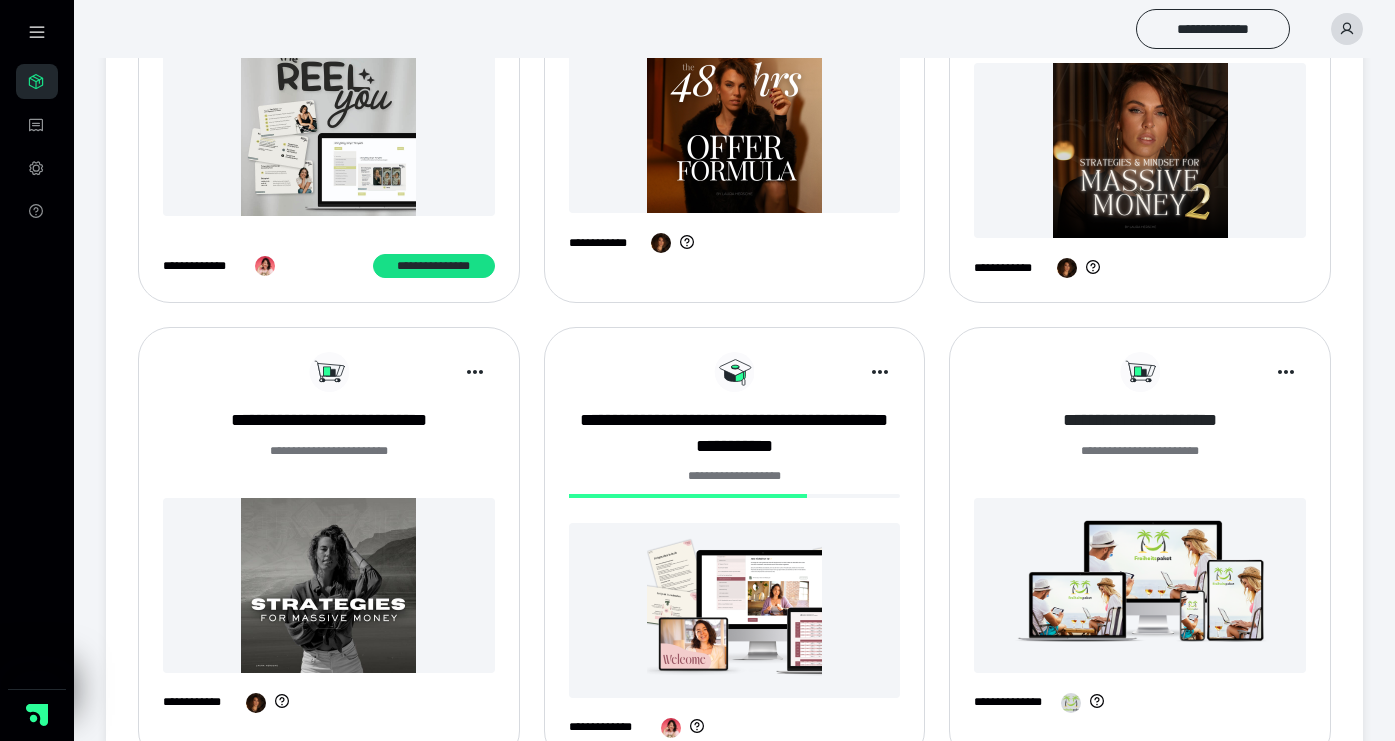 click on "**********" at bounding box center (1140, 420) 